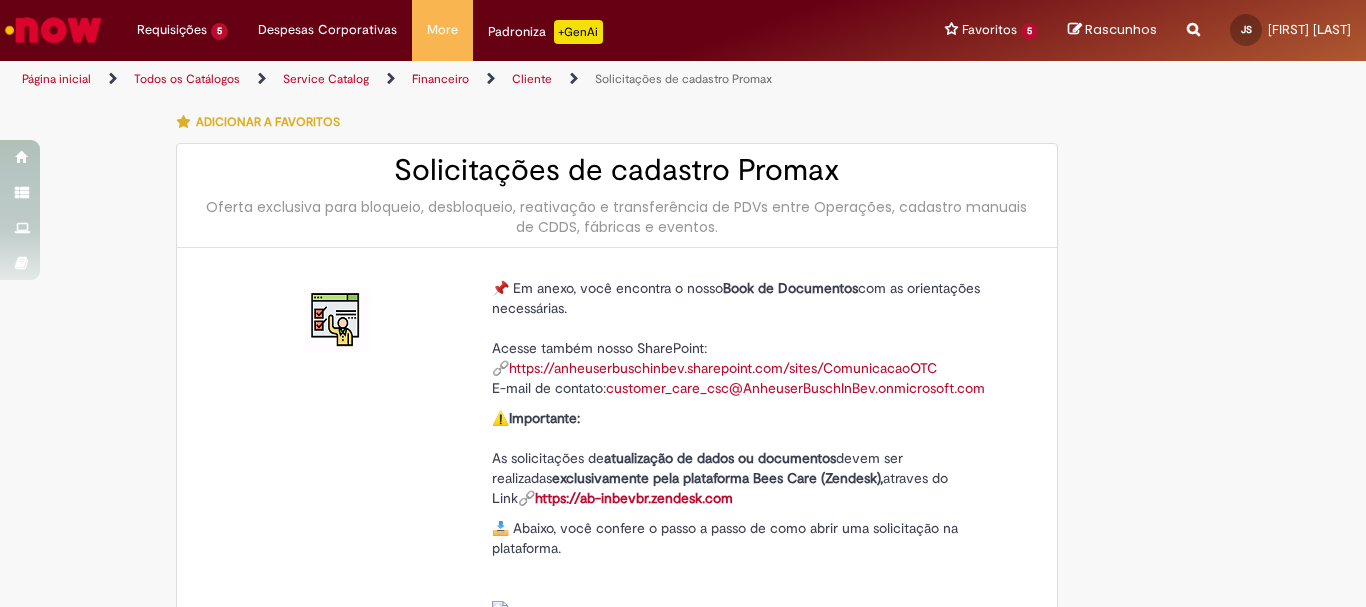scroll, scrollTop: 0, scrollLeft: 0, axis: both 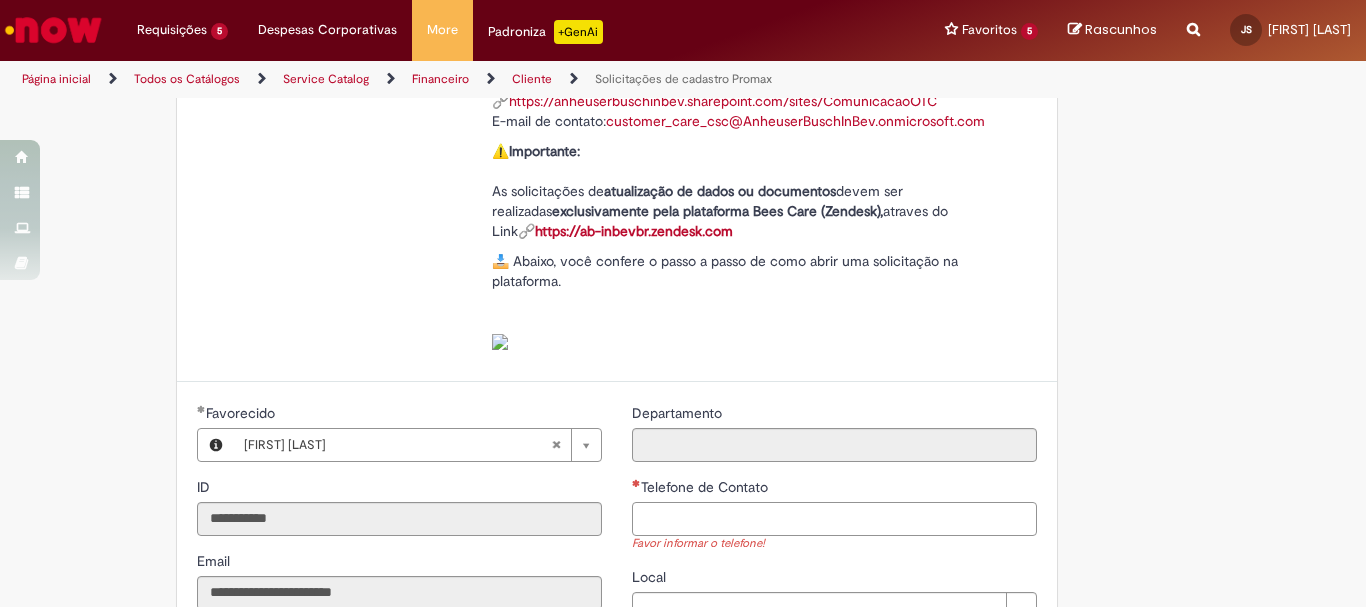 click on "Telefone de Contato" at bounding box center (834, 519) 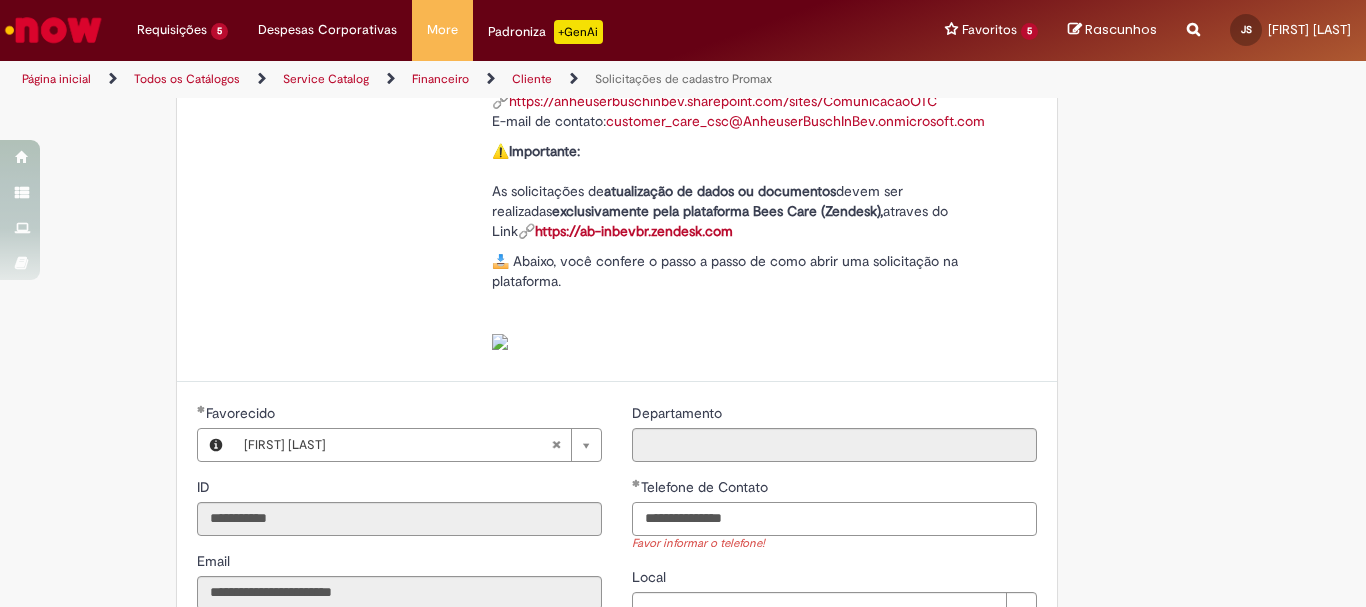 type on "**********" 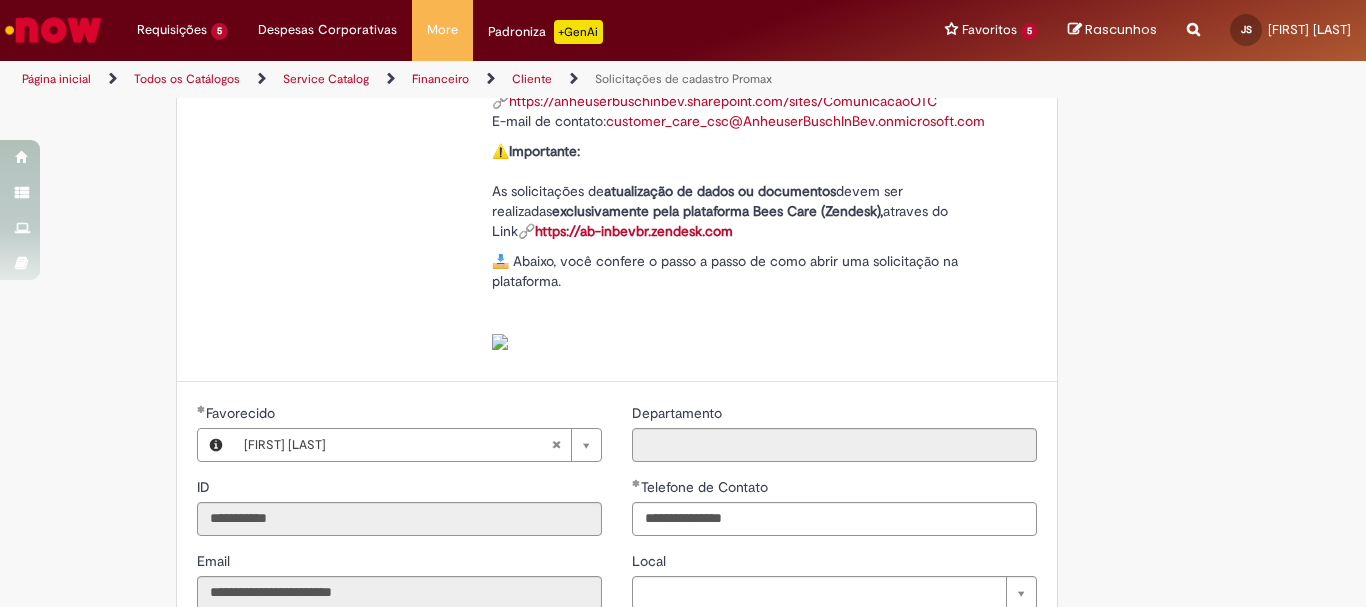 click on "Tire dúvidas com LupiAssist    +GenAI
Oi! Eu sou LupiAssist, uma Inteligência Artificial Generativa em constante aprendizado   Meu conteúdo é monitorado para trazer uma melhor experiência
Dúvidas comuns:
Só mais um instante, estou consultando nossas bases de conhecimento  e escrevendo a melhor resposta pra você!
Title
Lorem ipsum dolor sit amet    Fazer uma nova pergunta
Gerei esta resposta utilizando IA Generativa em conjunto com os nossos padrões. Em caso de divergência, os documentos oficiais prevalecerão.
Saiba mais em:
Ou ligue para:
E aí, te ajudei?
Sim, obrigado!" at bounding box center (683, 596) 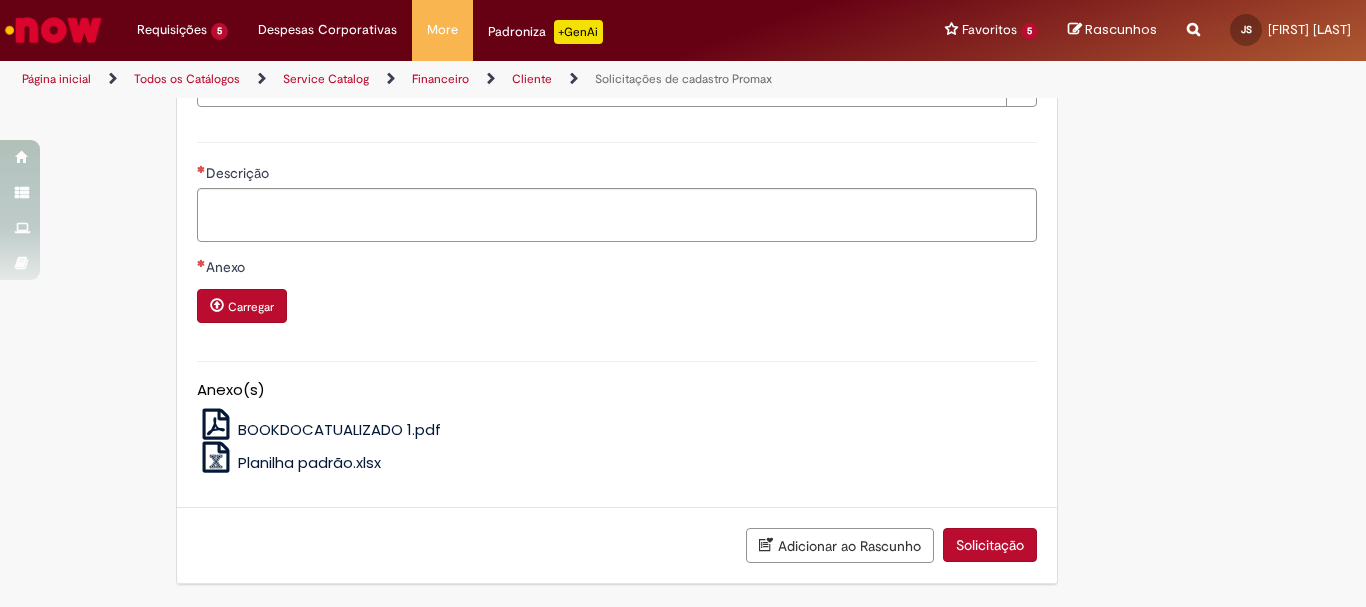 scroll, scrollTop: 771, scrollLeft: 0, axis: vertical 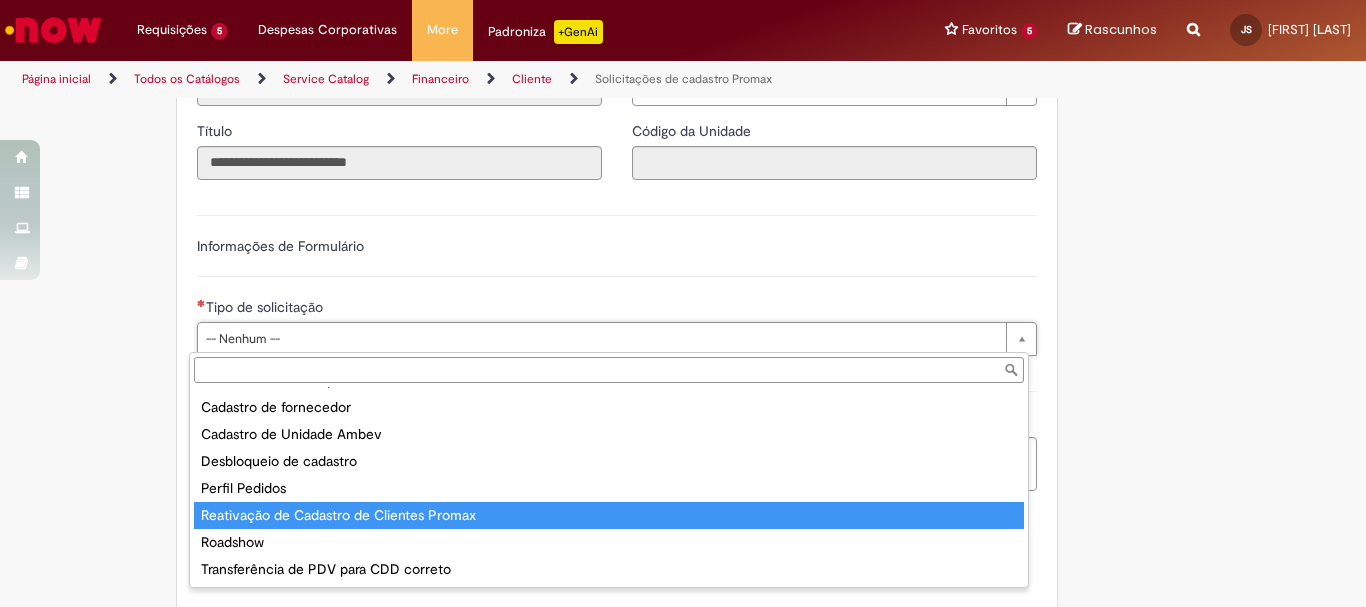 type on "**********" 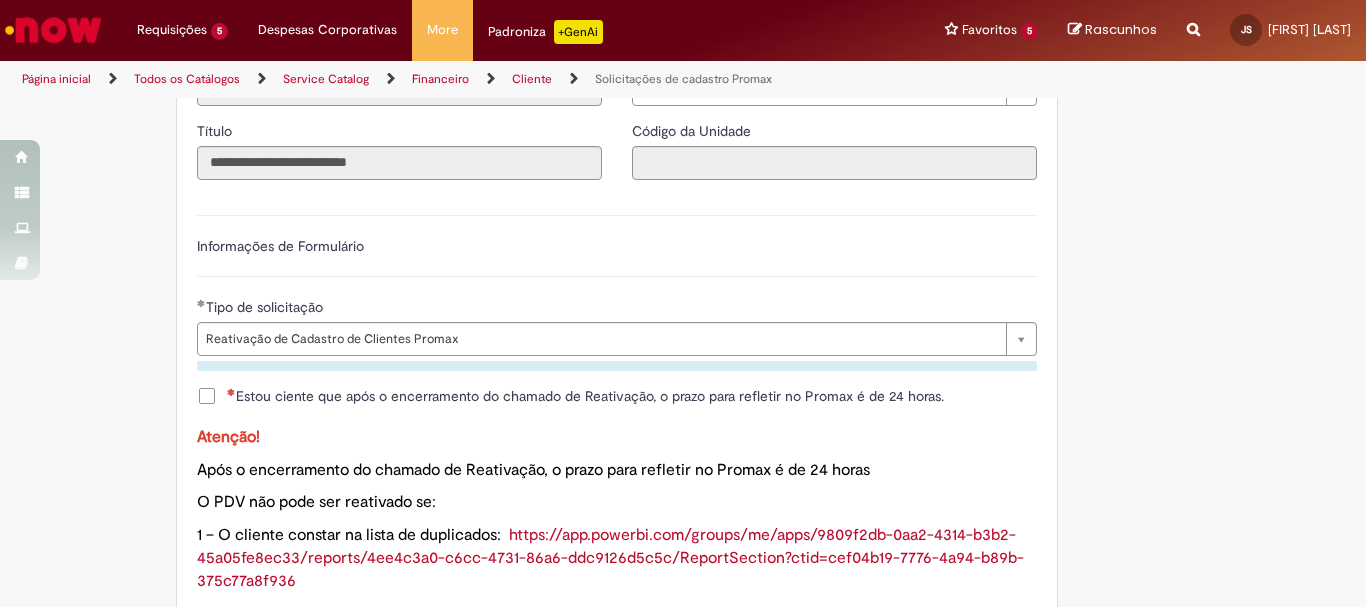 click on "Adicionar a Favoritos
Solicitações de cadastro Promax
Oferta exclusiva para bloqueio, desbloqueio, reativação e transferência de PDVs entre Operações, cadastro manuais de CDDS, fábricas e eventos.
📌 Em anexo, você encontra o nosso  Book de Documentos  com as orientações necessárias. Acesse também nosso SharePoint: 🔗  https://anheuserbuschinbev.sharepoint.com/sites/ComunicacaoOTC E-mail de contato:   [EMAIL]
⚠️  Importante: As solicitações de  atualização de dados ou documentos  devem ser realizadas  exclusivamente pela plataforma Bees Care (Zendesk),  atraves do Link 🔗  https://ab-inbevbr.zendesk.com
📥 Abaixo, você confere o passo a passo de como abrir uma solicitação na plataforma.
SAP Interim Country Code ** Favorecido" at bounding box center (585, 482) 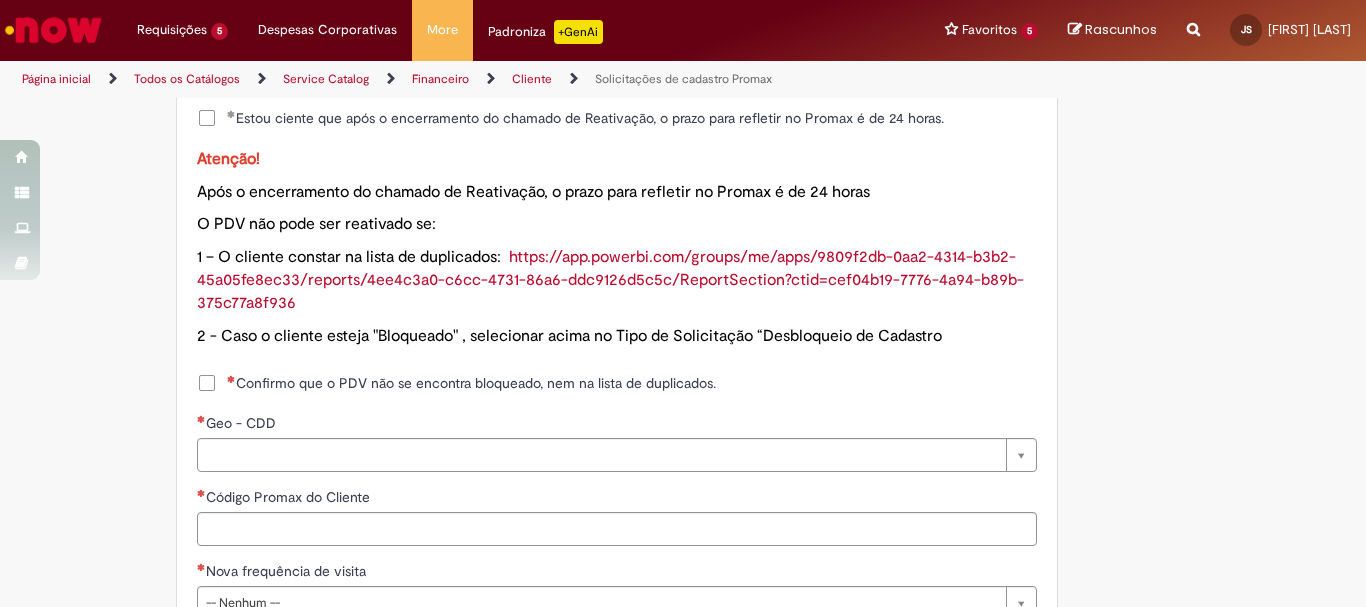 scroll, scrollTop: 1061, scrollLeft: 0, axis: vertical 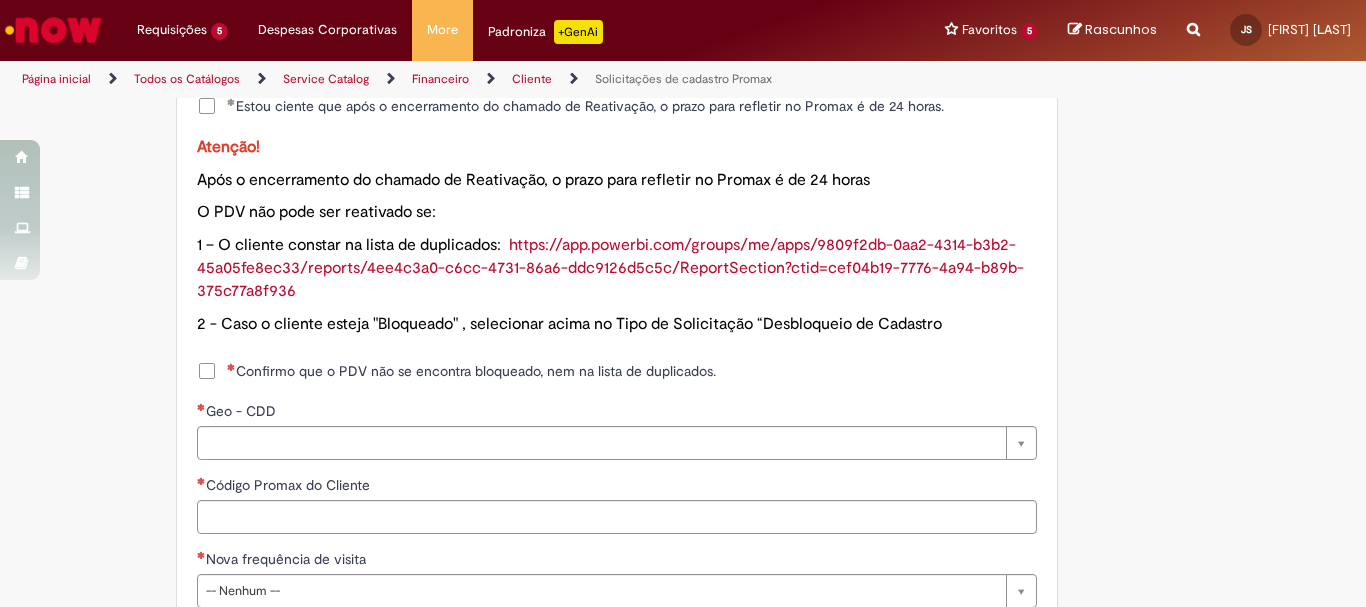 click on "Confirmo que o PDV não se encontra bloqueado, nem na lista de duplicados." at bounding box center [471, 371] 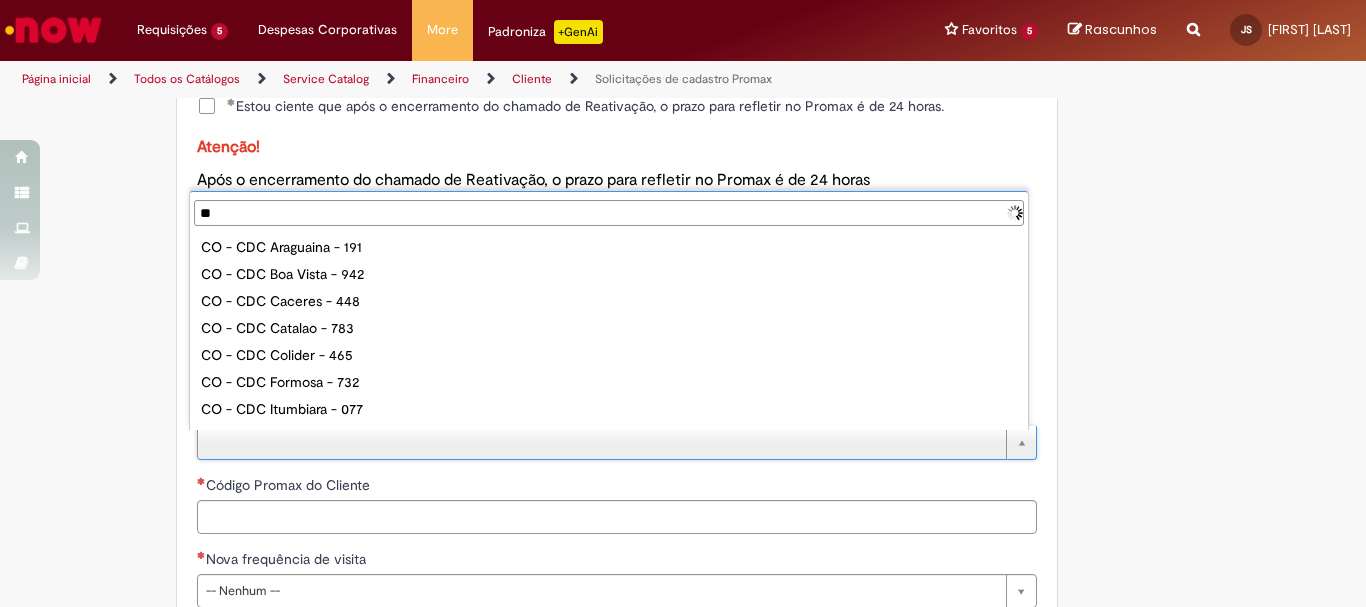 type on "***" 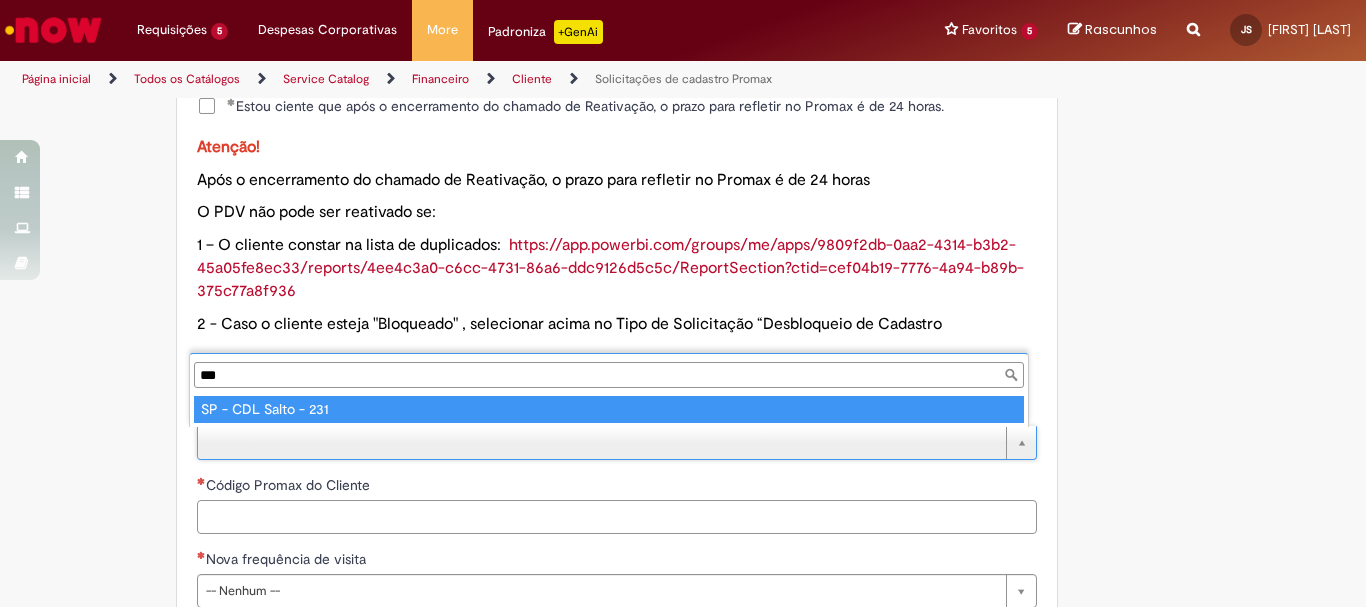 type on "**********" 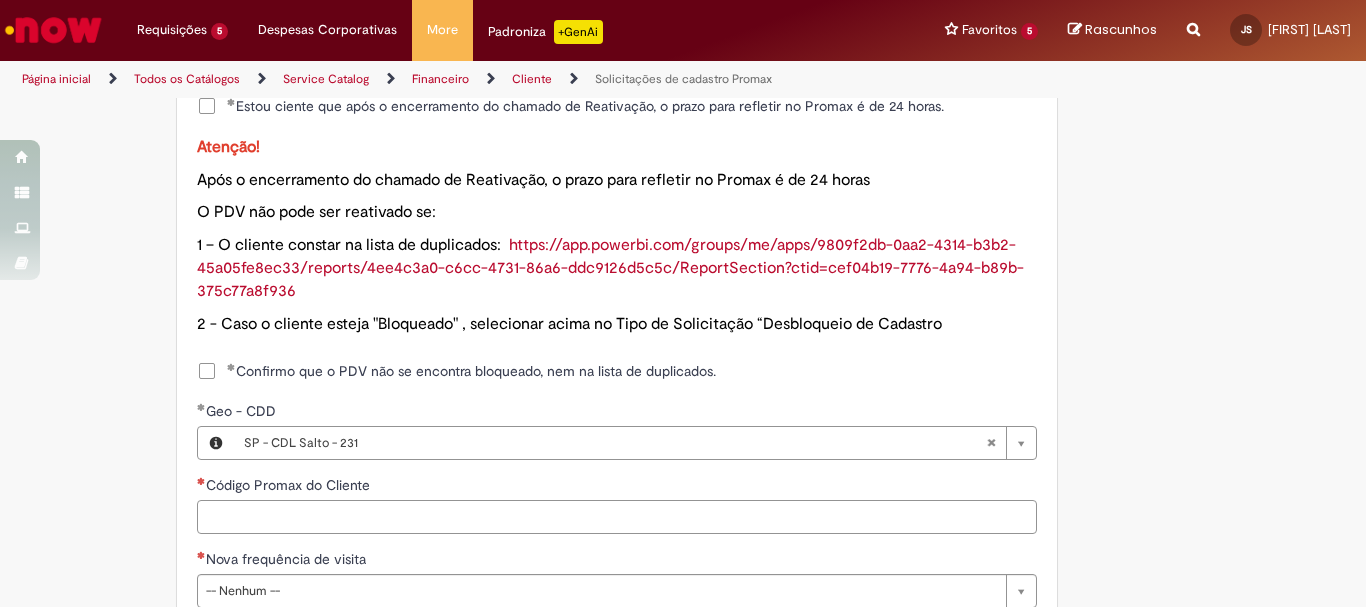 paste on "**********" 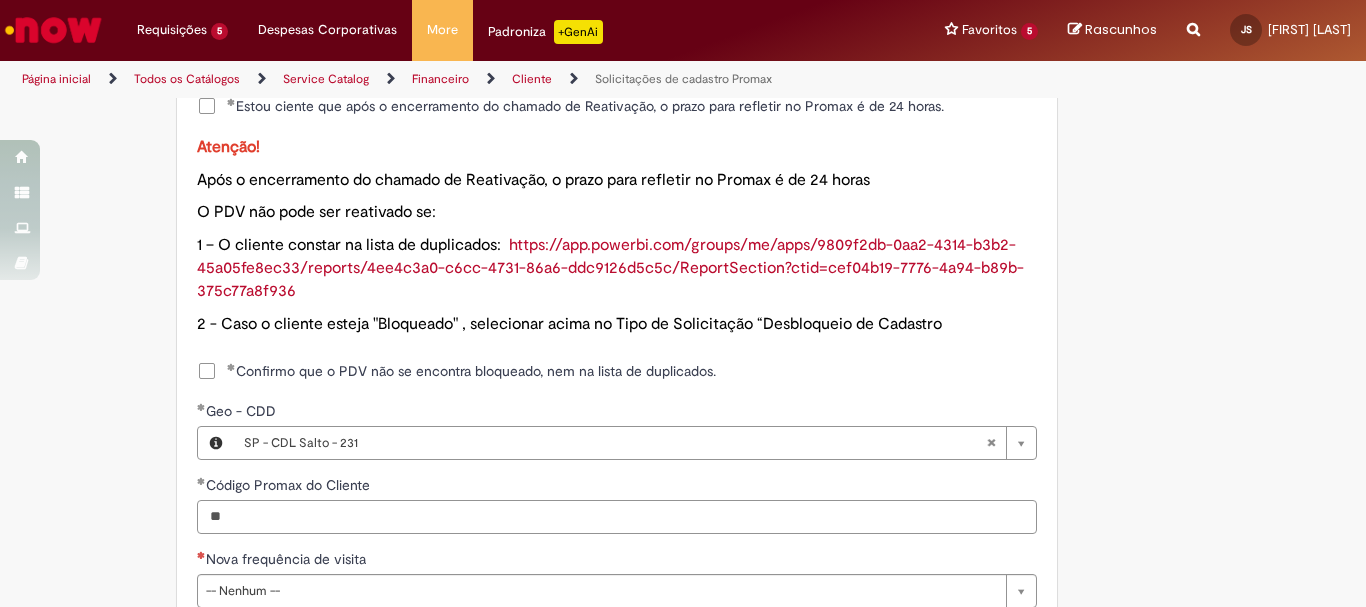 type on "*" 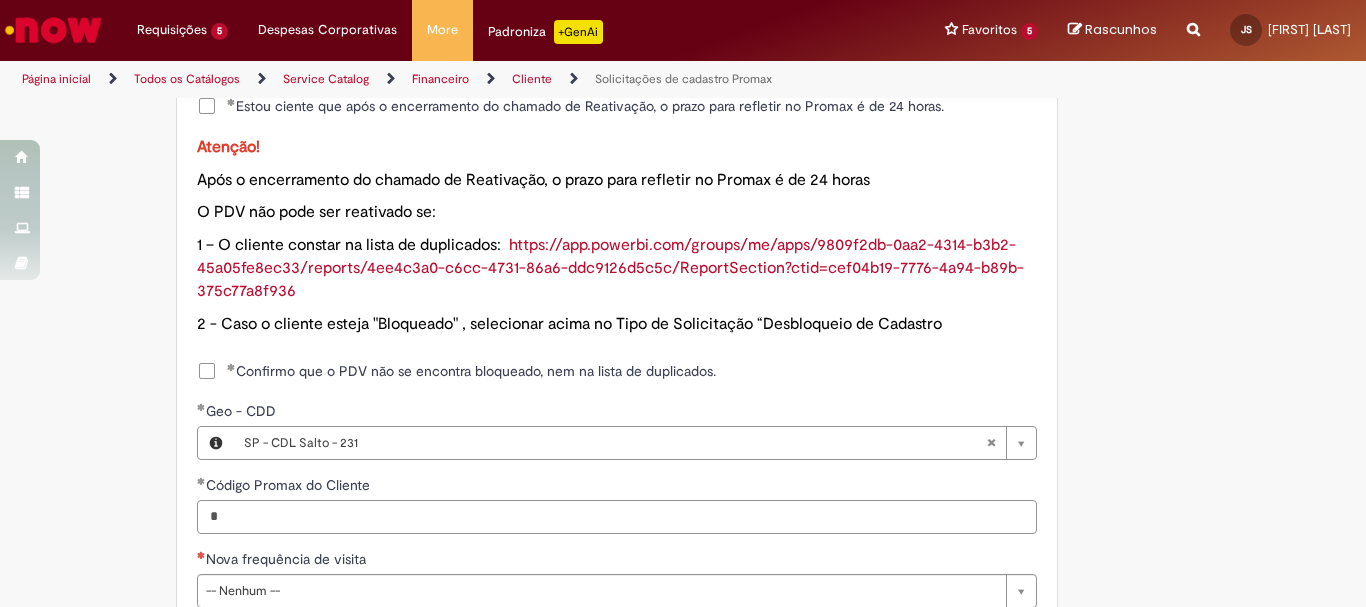 type 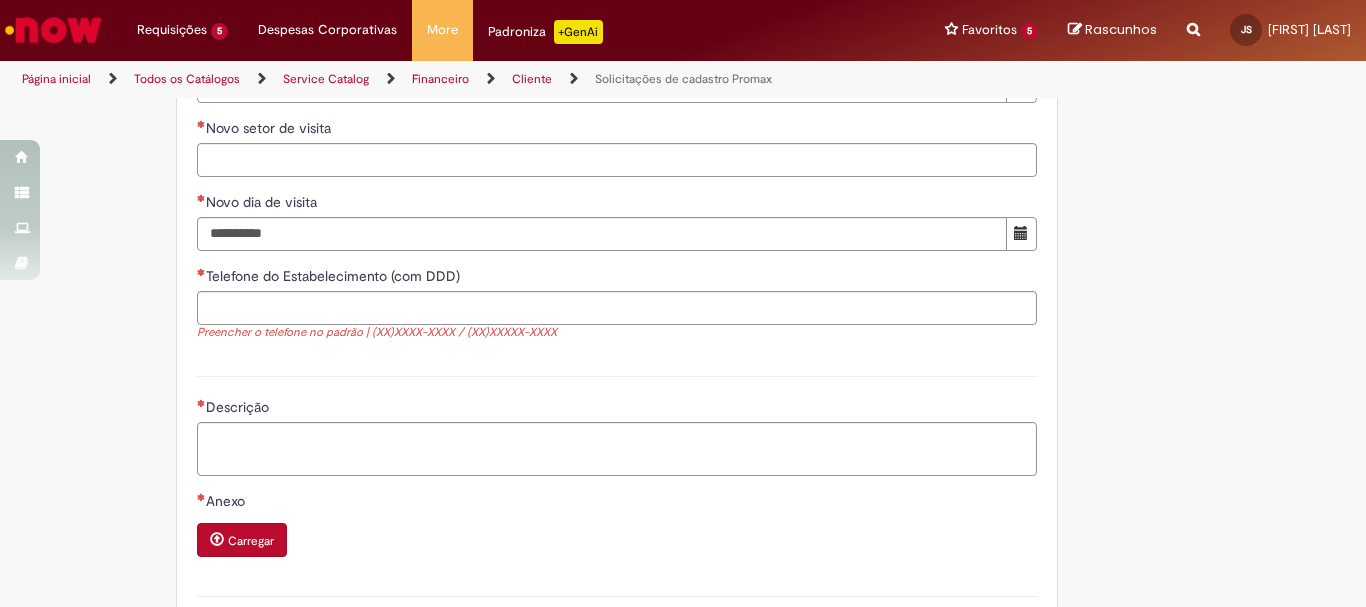 scroll, scrollTop: 1608, scrollLeft: 0, axis: vertical 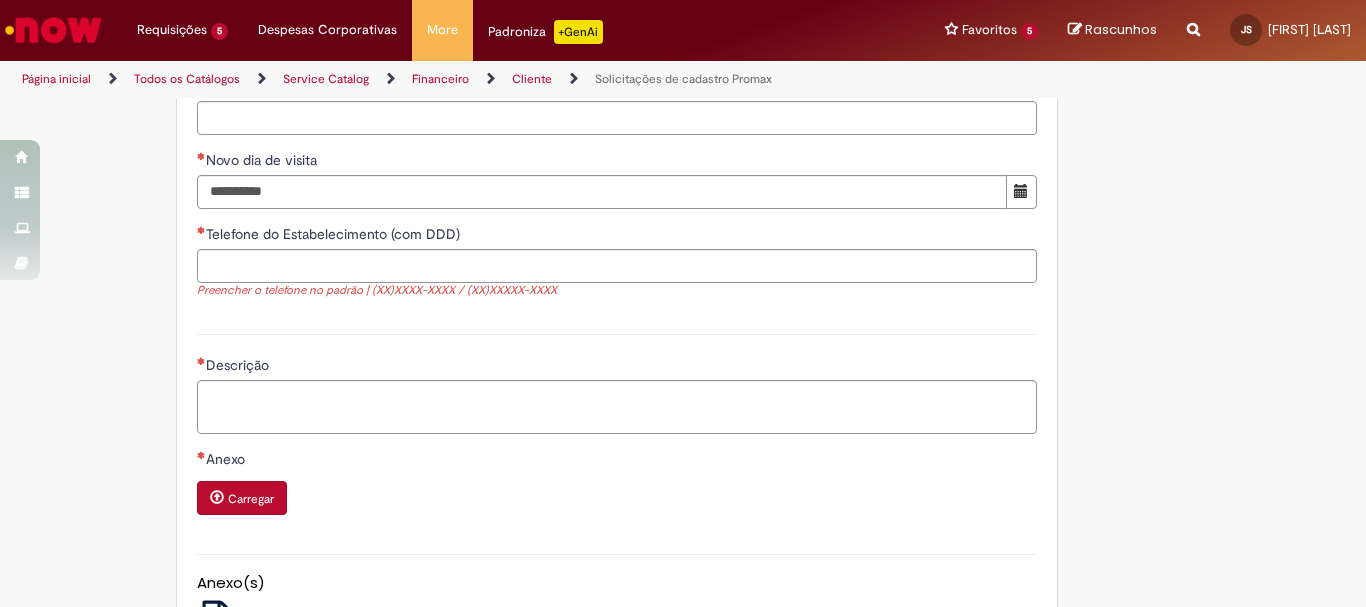click on "Telefone do Estabelecimento (com DDD)" at bounding box center (617, 236) 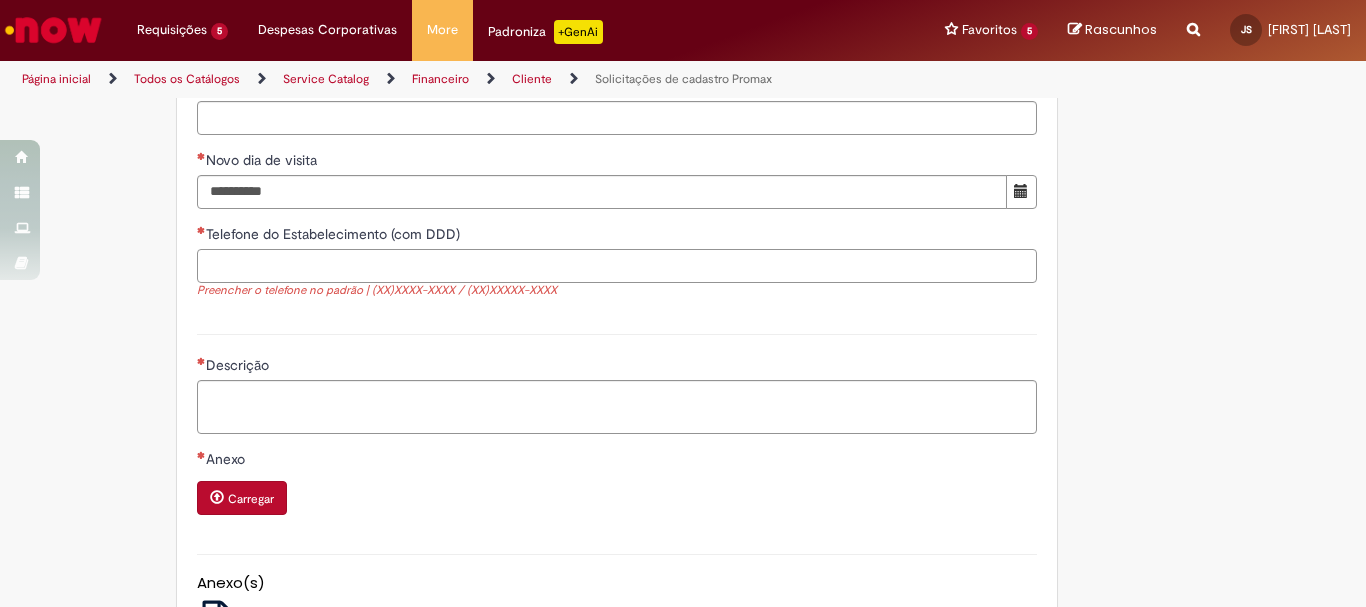 click on "Telefone do Estabelecimento (com DDD)" at bounding box center [617, 266] 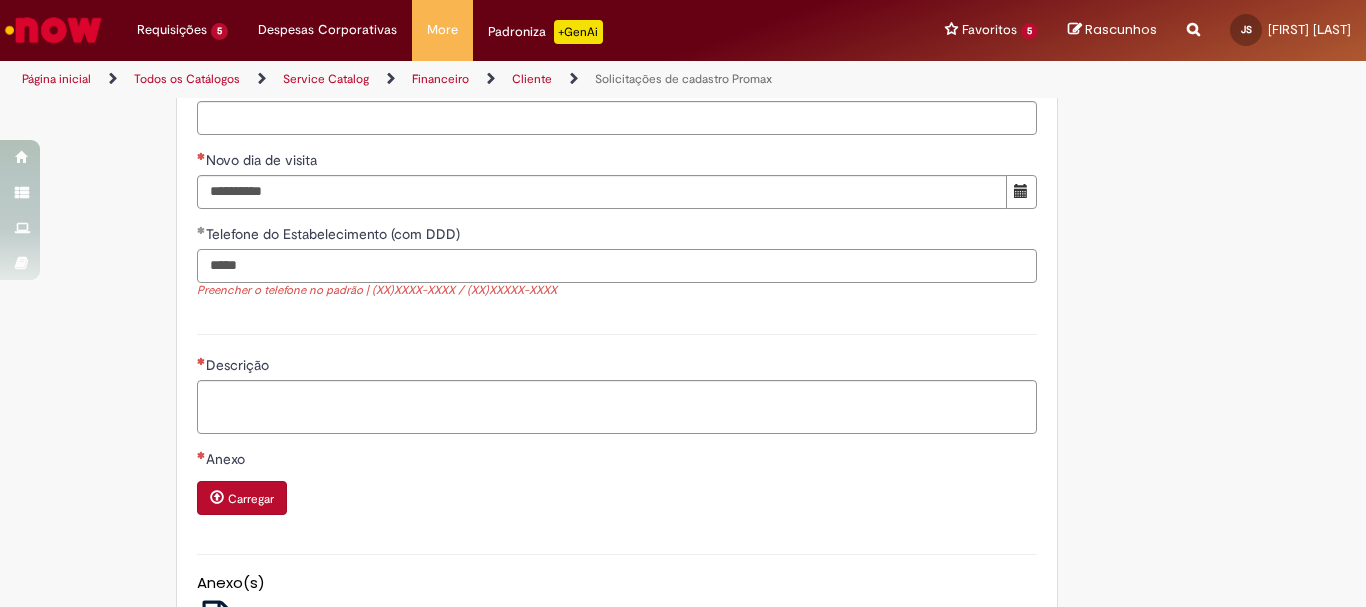 paste on "**********" 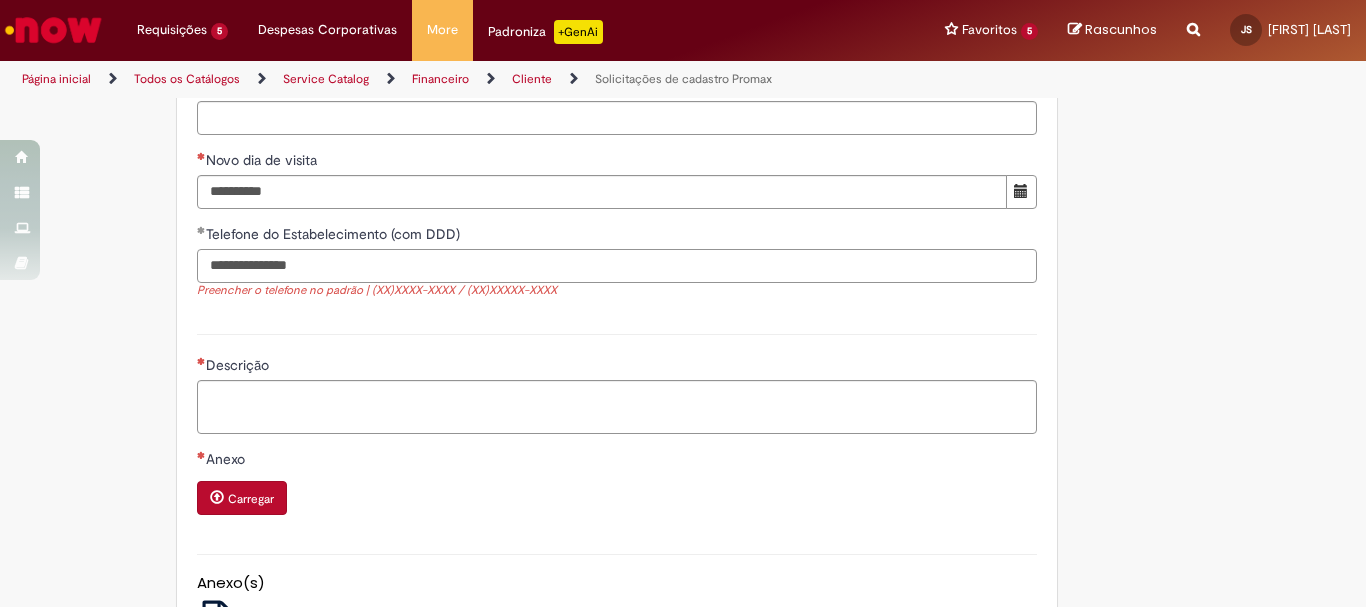 type on "**********" 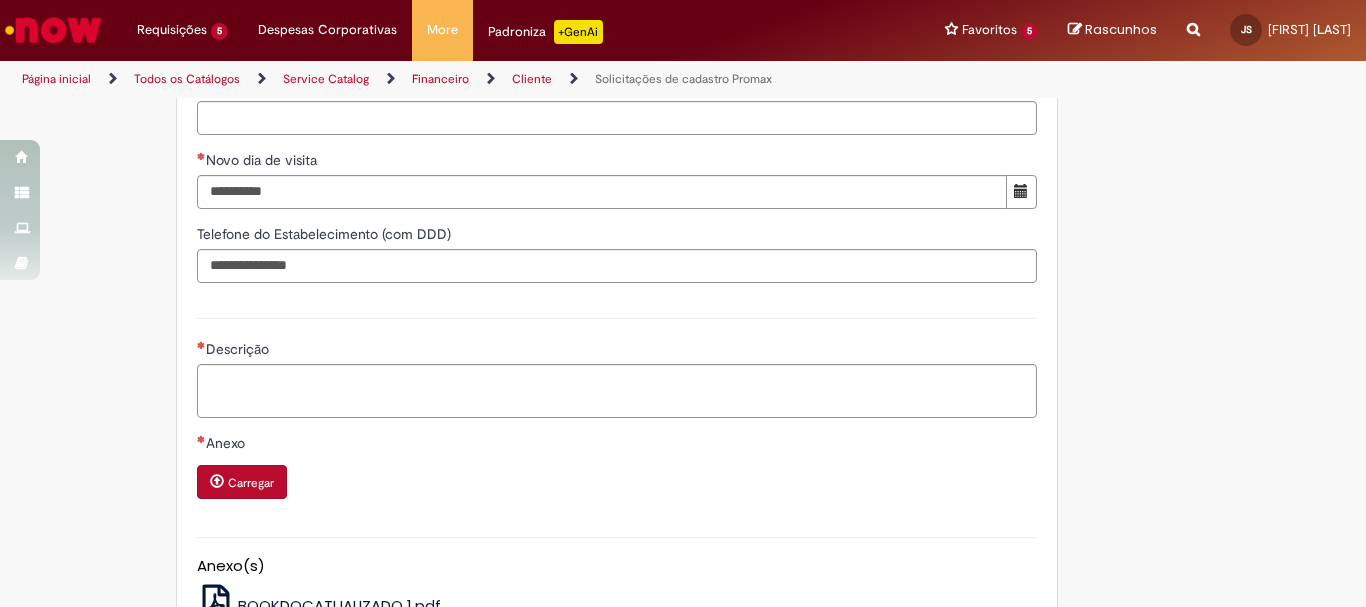click on "Adicionar a Favoritos
Solicitações de cadastro Promax
Oferta exclusiva para bloqueio, desbloqueio, reativação e transferência de PDVs entre Operações, cadastro manuais de CDDS, fábricas e eventos.
📌 Em anexo, você encontra o nosso  Book de Documentos  com as orientações necessárias. Acesse também nosso SharePoint: 🔗  https://anheuserbuschinbev.sharepoint.com/sites/ComunicacaoOTC E-mail de contato:   [EMAIL]
⚠️  Importante: As solicitações de  atualização de dados ou documentos  devem ser realizadas  exclusivamente pela plataforma Bees Care (Zendesk),  atraves do Link 🔗  https://ab-inbevbr.zendesk.com
📥 Abaixo, você confere o passo a passo de como abrir uma solicitação na plataforma.
SAP Interim Country Code ** Favorecido" at bounding box center (585, -363) 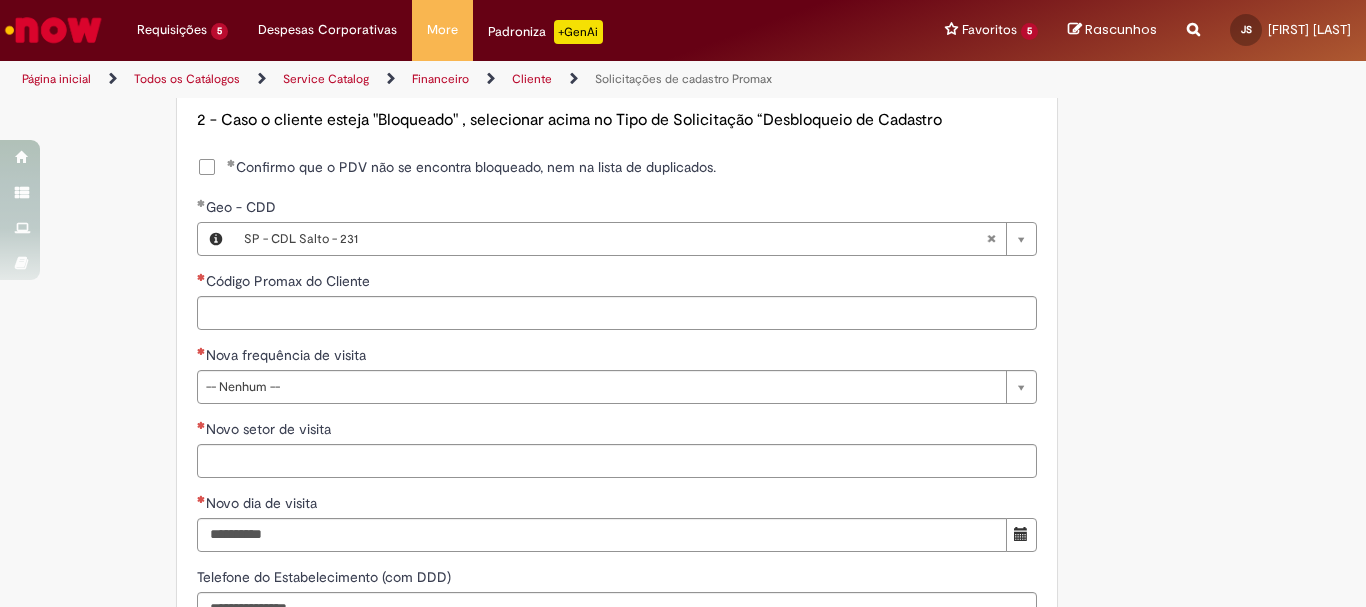 scroll, scrollTop: 1258, scrollLeft: 0, axis: vertical 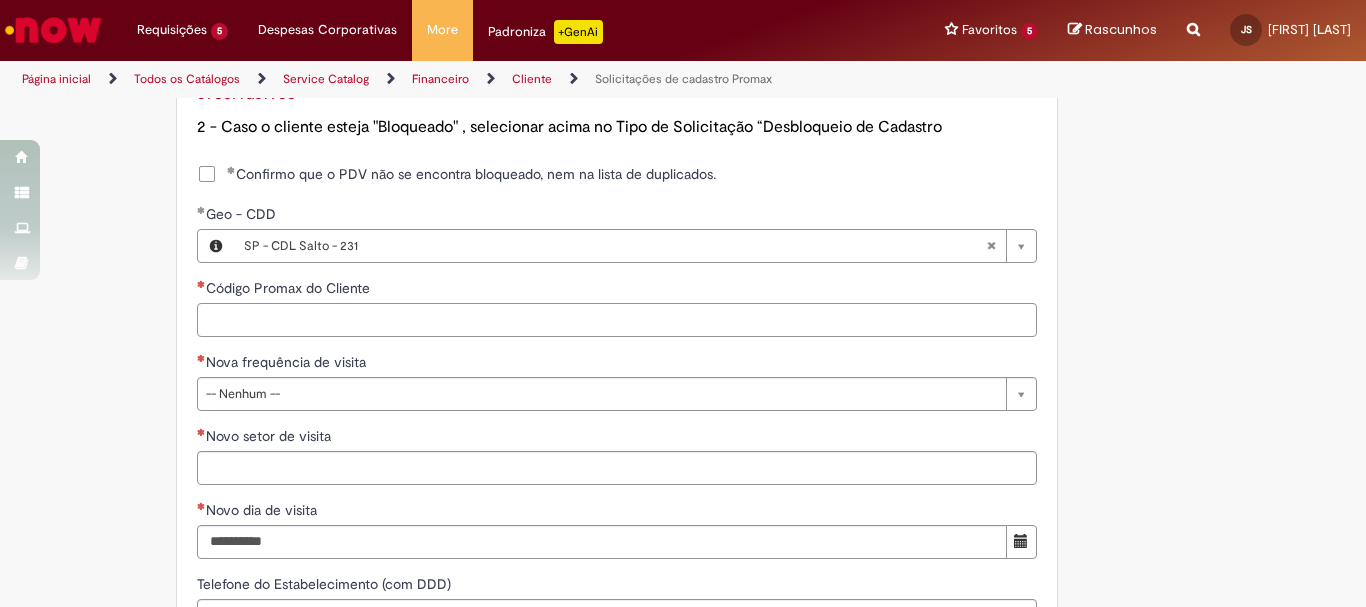 click on "Código Promax do Cliente" at bounding box center [617, 320] 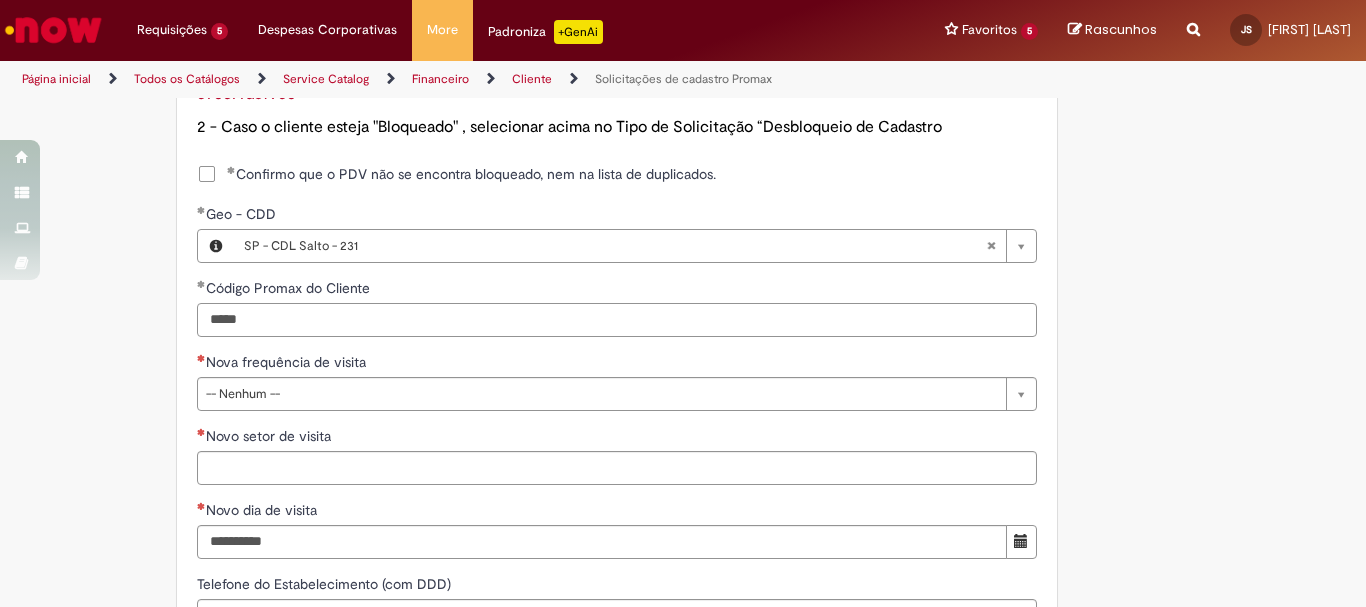 type on "*****" 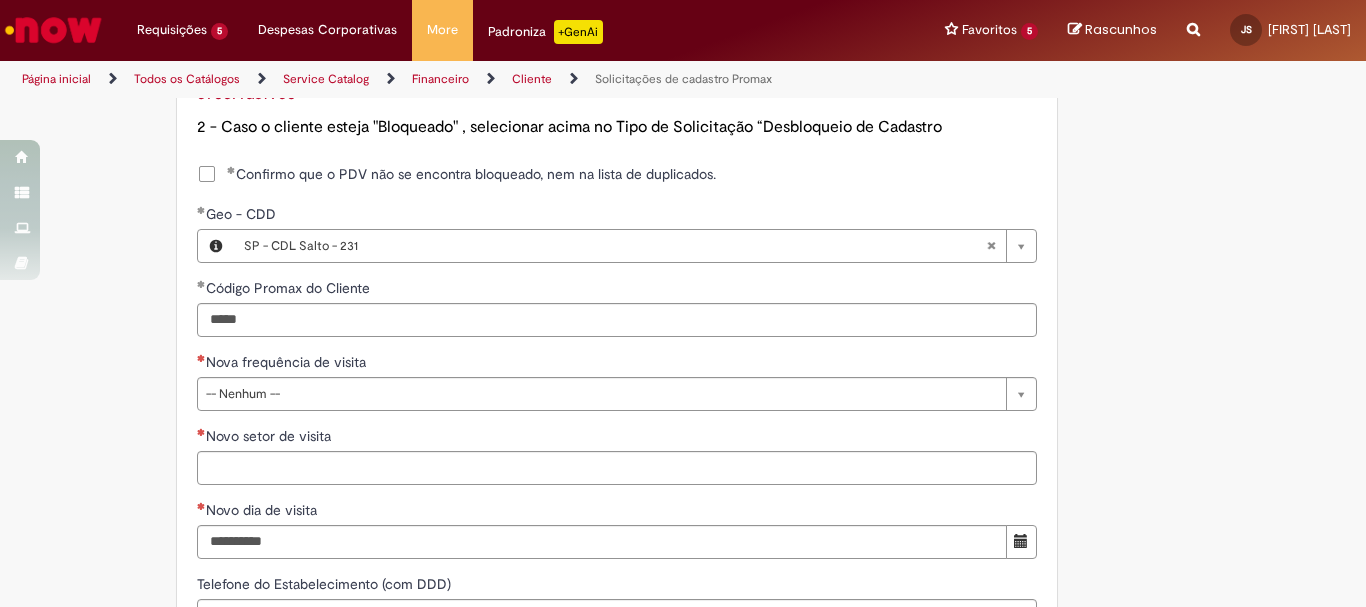 click on "Adicionar a Favoritos
Solicitações de cadastro Promax
Oferta exclusiva para bloqueio, desbloqueio, reativação e transferência de PDVs entre Operações, cadastro manuais de CDDS, fábricas e eventos.
📌 Em anexo, você encontra o nosso  Book de Documentos  com as orientações necessárias. Acesse também nosso SharePoint: 🔗  https://anheuserbuschinbev.sharepoint.com/sites/ComunicacaoOTC E-mail de contato:   [EMAIL]
⚠️  Importante: As solicitações de  atualização de dados ou documentos  devem ser realizadas  exclusivamente pela plataforma Bees Care (Zendesk),  atraves do Link 🔗  https://ab-inbevbr.zendesk.com
📥 Abaixo, você confere o passo a passo de como abrir uma solicitação na plataforma.
SAP Interim Country Code ** Favorecido" at bounding box center (585, -13) 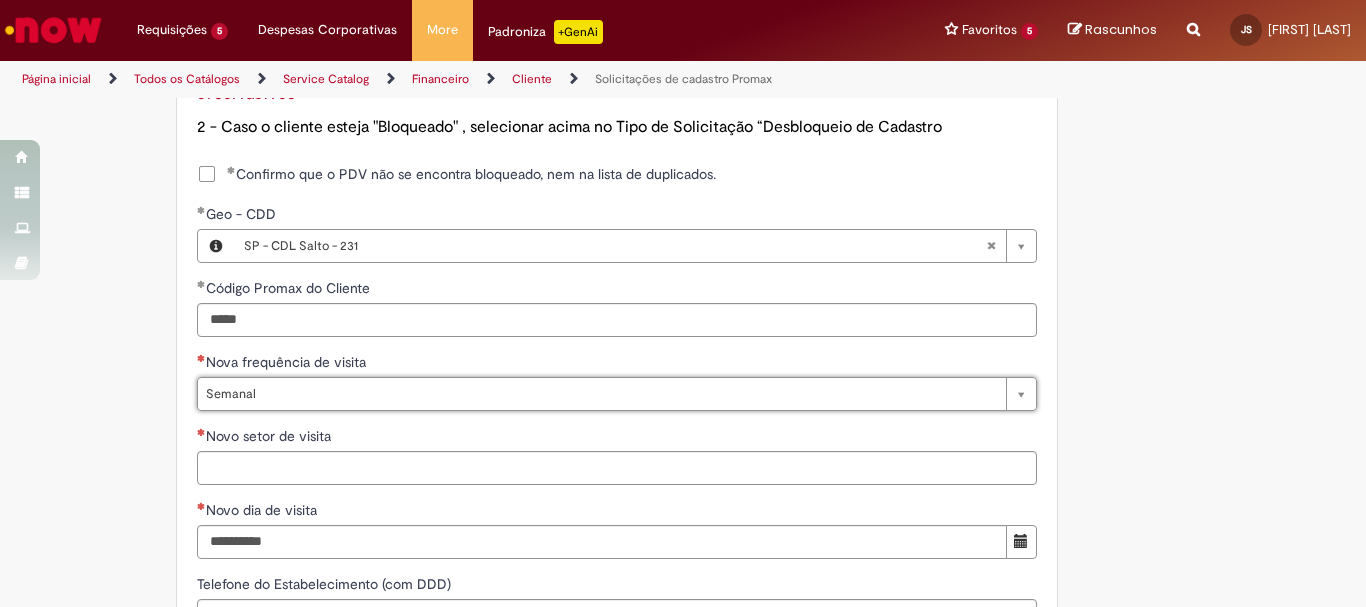 type on "*******" 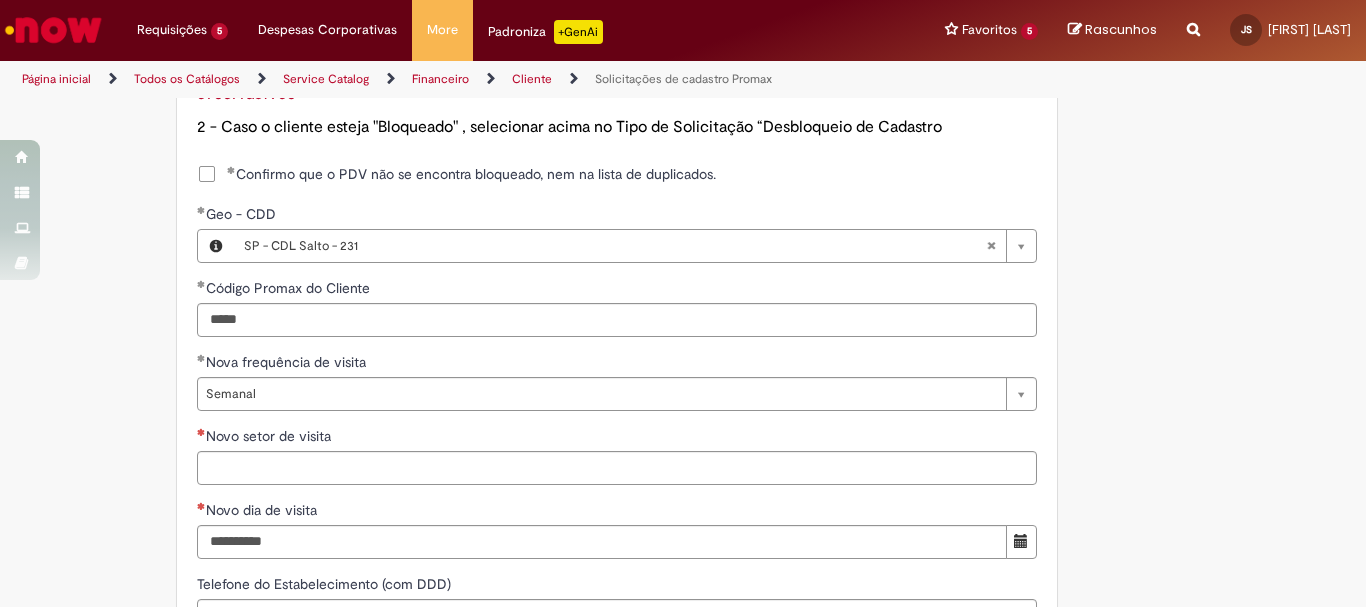 click on "Adicionar a Favoritos
Solicitações de cadastro Promax
Oferta exclusiva para bloqueio, desbloqueio, reativação e transferência de PDVs entre Operações, cadastro manuais de CDDS, fábricas e eventos.
📌 Em anexo, você encontra o nosso  Book de Documentos  com as orientações necessárias. Acesse também nosso SharePoint: 🔗  https://anheuserbuschinbev.sharepoint.com/sites/ComunicacaoOTC E-mail de contato:   [EMAIL]
⚠️  Importante: As solicitações de  atualização de dados ou documentos  devem ser realizadas  exclusivamente pela plataforma Bees Care (Zendesk),  atraves do Link 🔗  https://ab-inbevbr.zendesk.com
📥 Abaixo, você confere o passo a passo de como abrir uma solicitação na plataforma.
SAP Interim Country Code ** Favorecido" at bounding box center (585, -13) 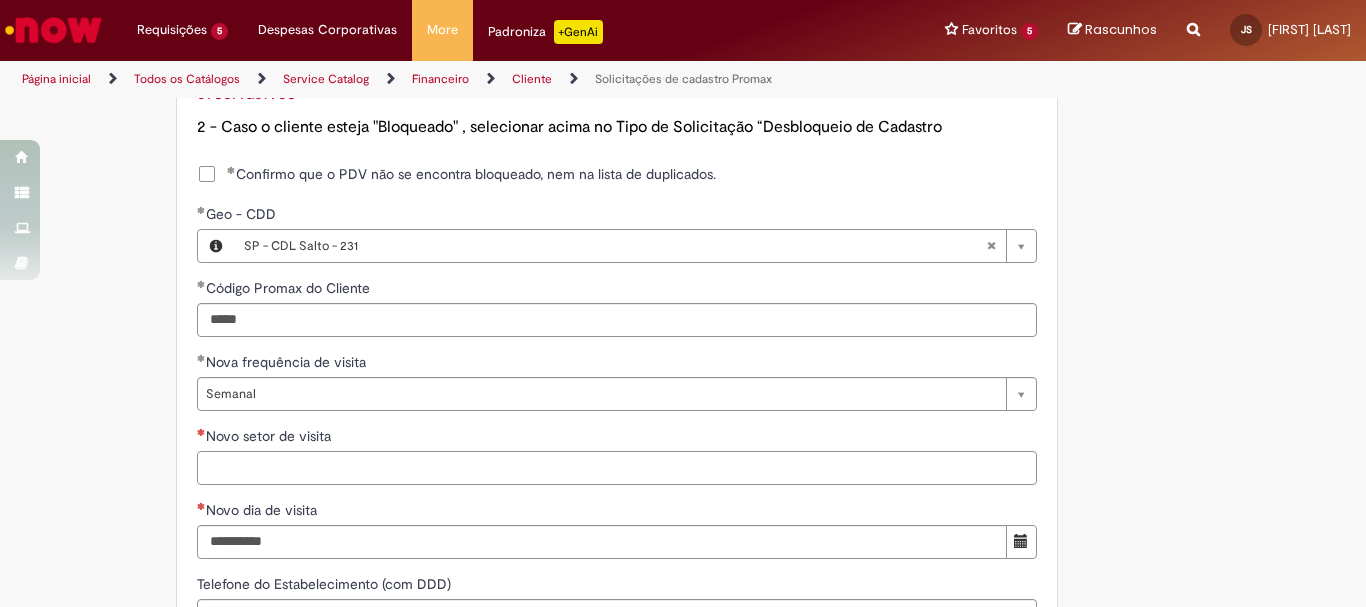 click on "Novo setor de visita" at bounding box center [617, 468] 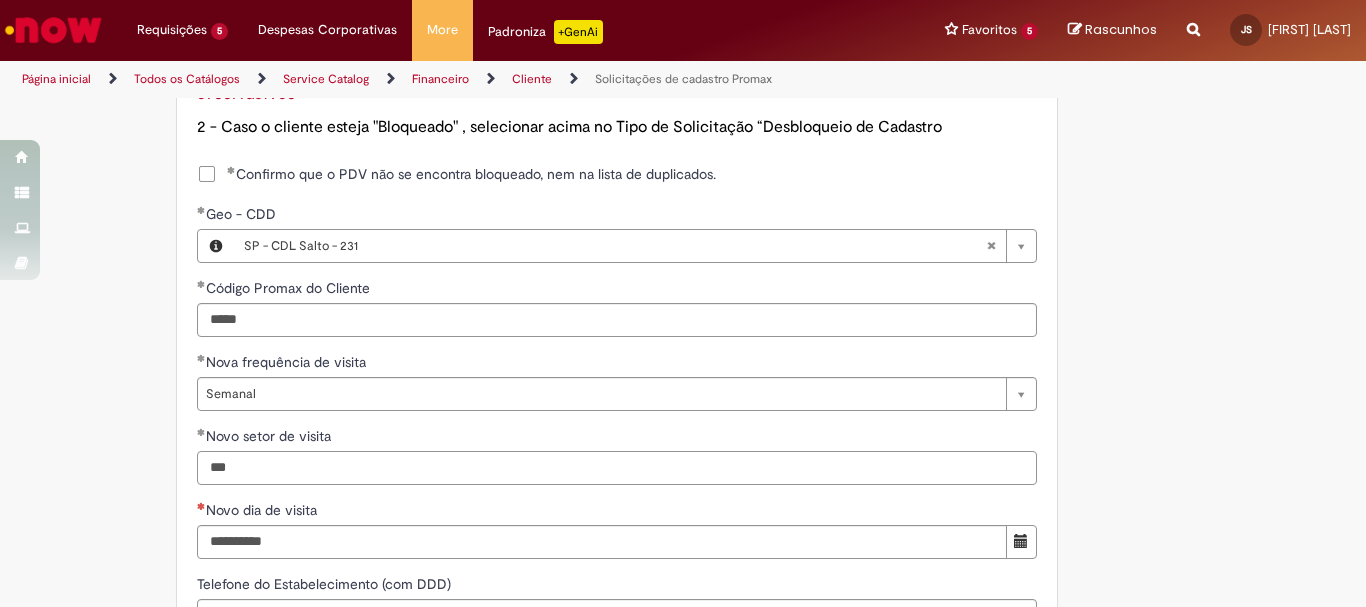 type on "***" 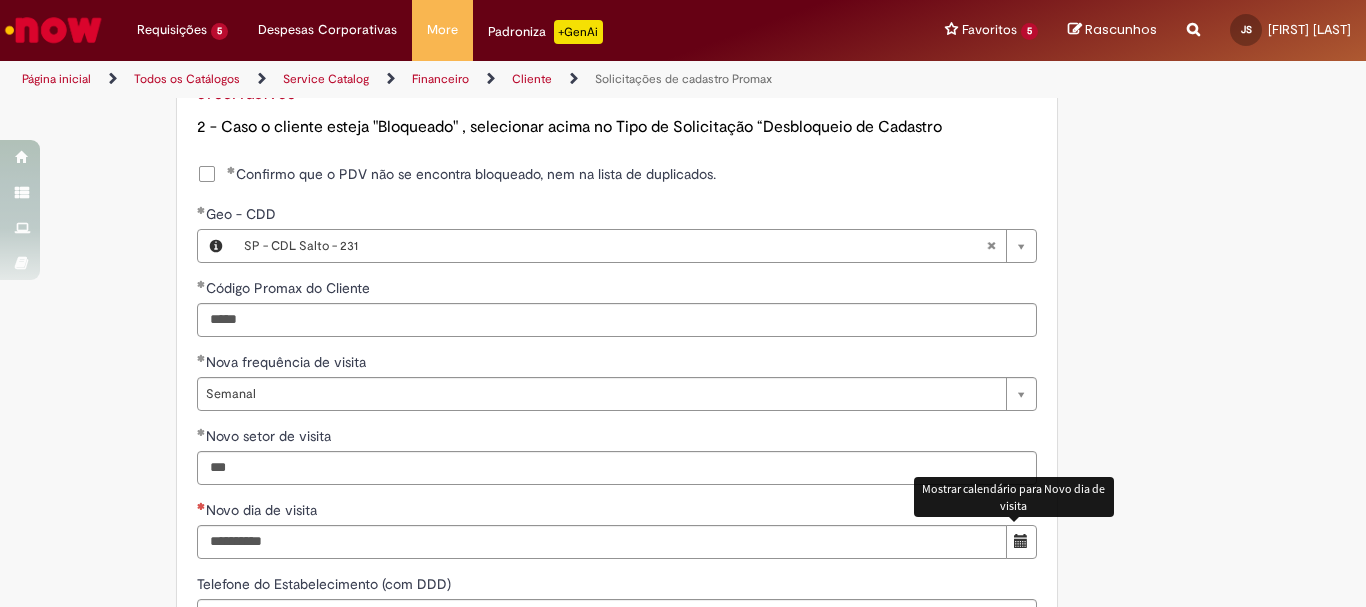 click at bounding box center (1021, 542) 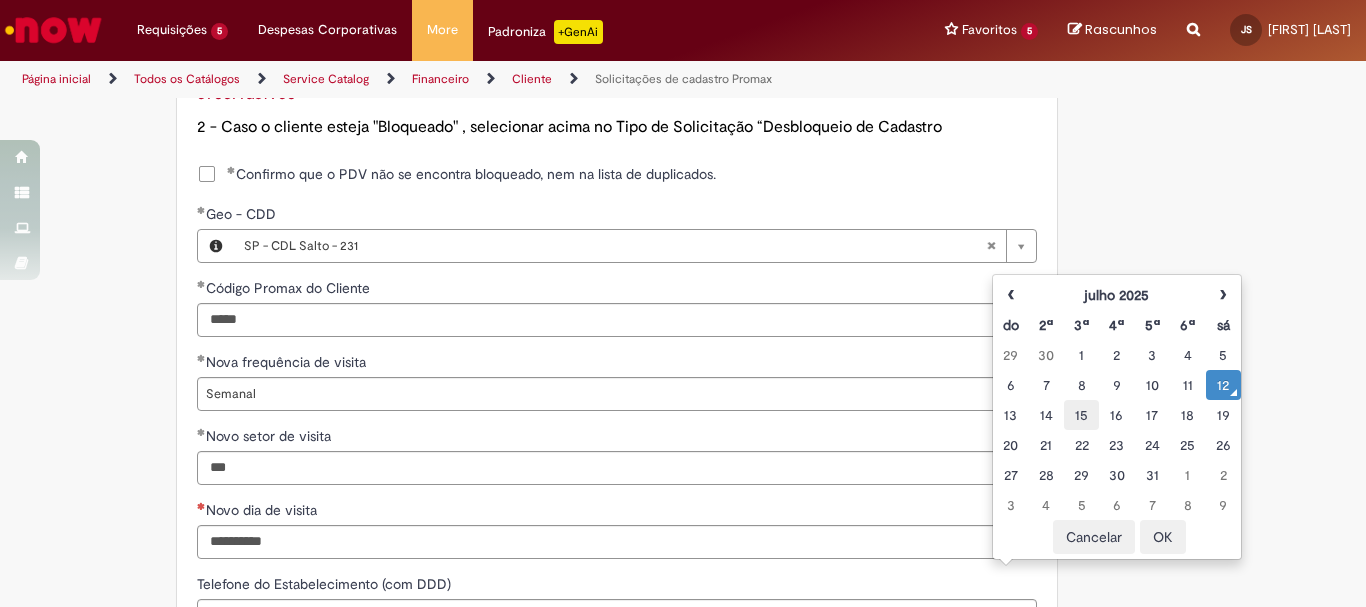 click on "15" at bounding box center (1081, 415) 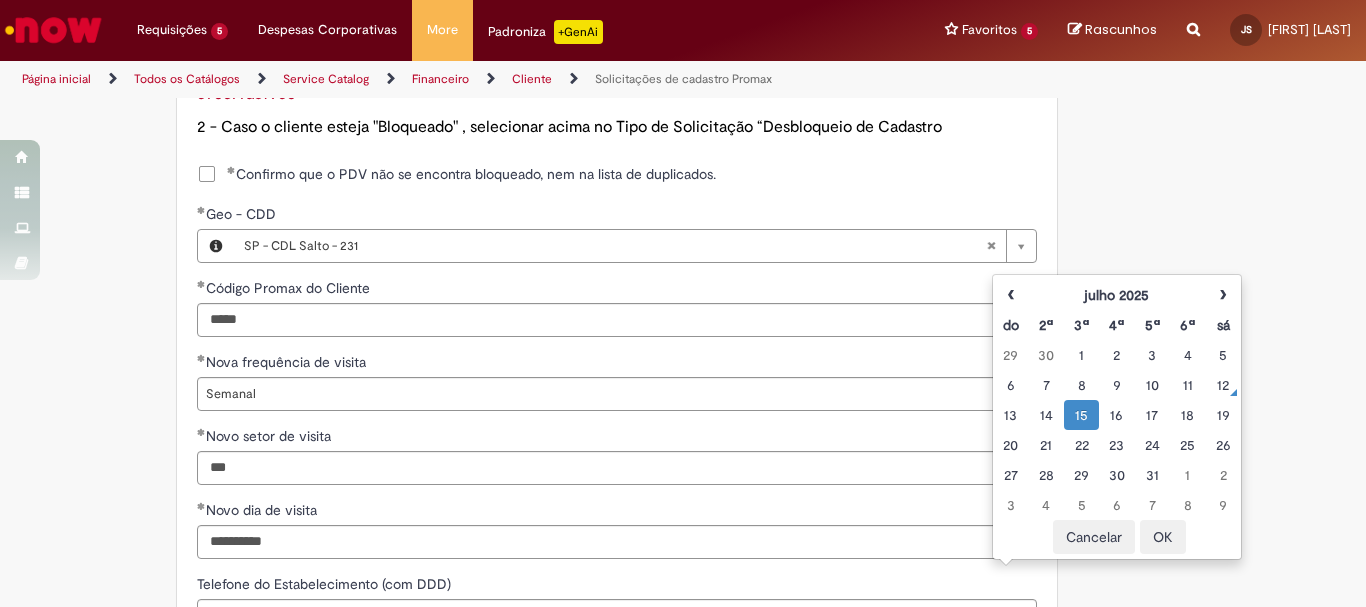 click on "OK" at bounding box center [1163, 537] 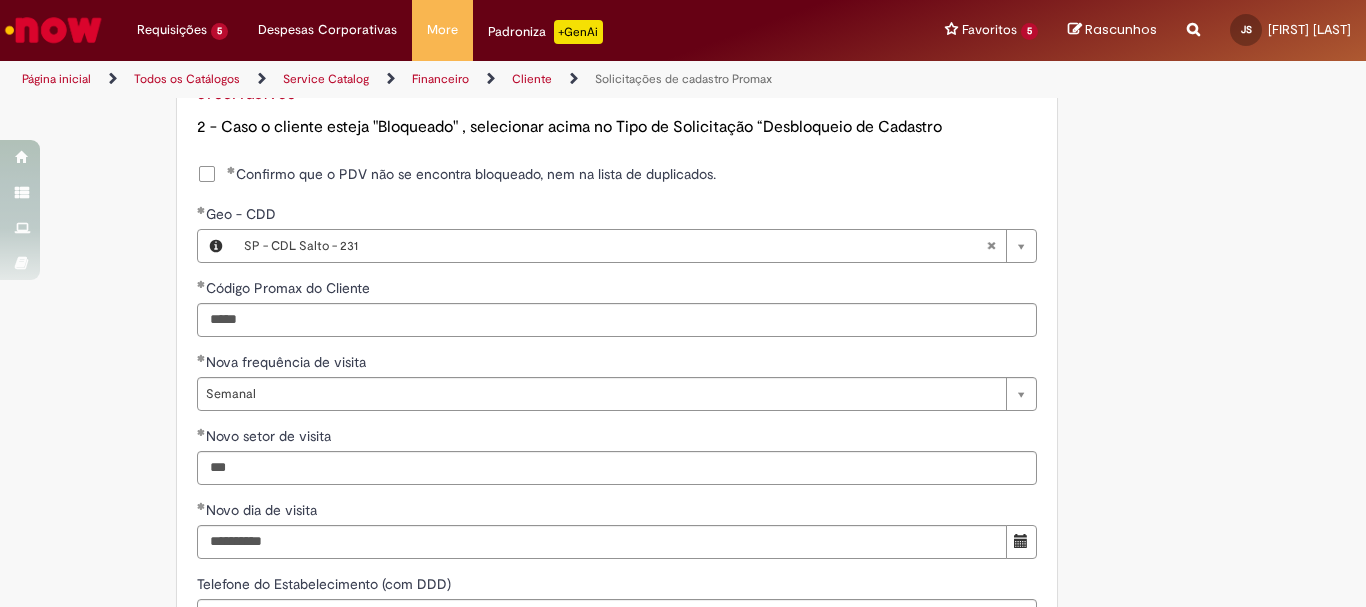 click on "Adicionar a Favoritos
Solicitações de cadastro Promax
Oferta exclusiva para bloqueio, desbloqueio, reativação e transferência de PDVs entre Operações, cadastro manuais de CDDS, fábricas e eventos.
📌 Em anexo, você encontra o nosso  Book de Documentos  com as orientações necessárias. Acesse também nosso SharePoint: 🔗  https://anheuserbuschinbev.sharepoint.com/sites/ComunicacaoOTC E-mail de contato:   [EMAIL]
⚠️  Importante: As solicitações de  atualização de dados ou documentos  devem ser realizadas  exclusivamente pela plataforma Bees Care (Zendesk),  atraves do Link 🔗  https://ab-inbevbr.zendesk.com
📥 Abaixo, você confere o passo a passo de como abrir uma solicitação na plataforma.
SAP Interim Country Code ** Favorecido" at bounding box center [683, -13] 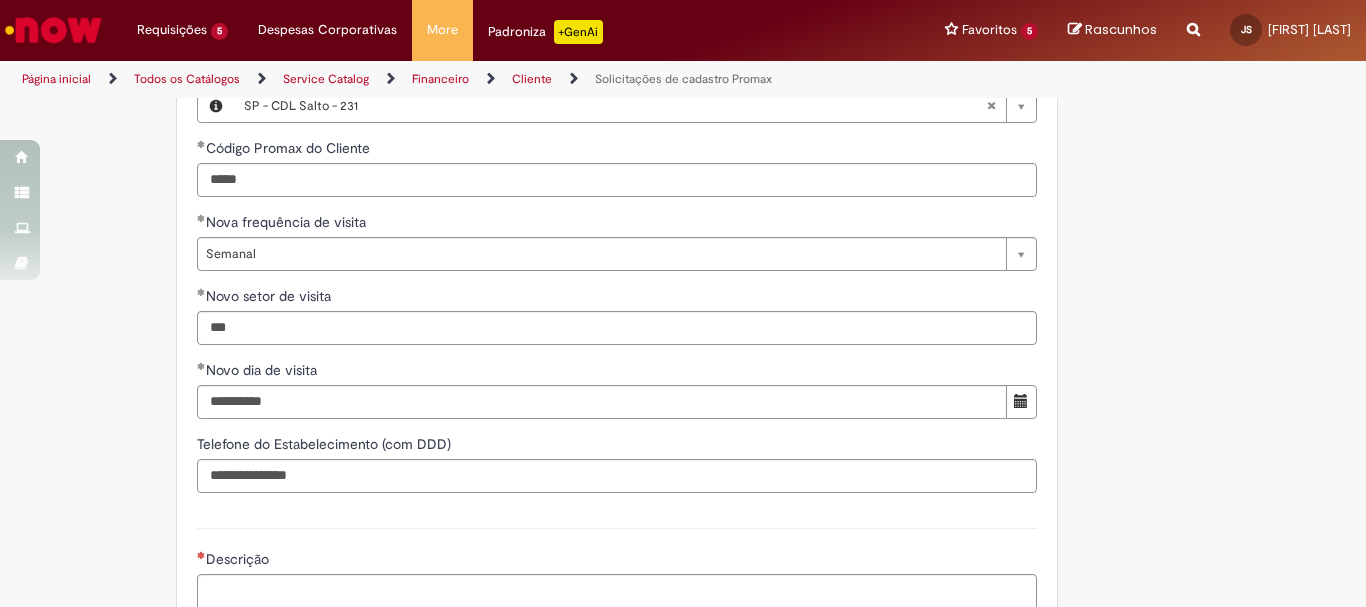 scroll, scrollTop: 1360, scrollLeft: 0, axis: vertical 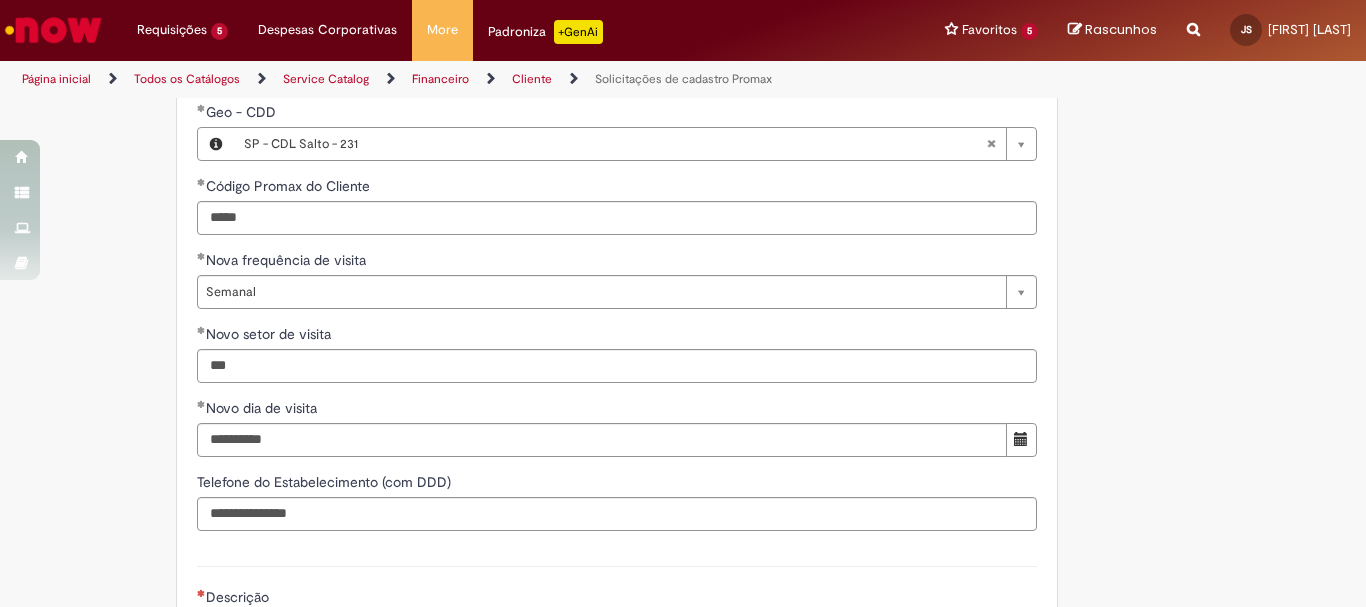 click on "Adicionar a Favoritos
Solicitações de cadastro Promax
Oferta exclusiva para bloqueio, desbloqueio, reativação e transferência de PDVs entre Operações, cadastro manuais de CDDS, fábricas e eventos.
📌 Em anexo, você encontra o nosso  Book de Documentos  com as orientações necessárias. Acesse também nosso SharePoint: 🔗  https://anheuserbuschinbev.sharepoint.com/sites/ComunicacaoOTC E-mail de contato:   [EMAIL]
⚠️  Importante: As solicitações de  atualização de dados ou documentos  devem ser realizadas  exclusivamente pela plataforma Bees Care (Zendesk),  atraves do Link 🔗  https://ab-inbevbr.zendesk.com
📥 Abaixo, você confere o passo a passo de como abrir uma solicitação na plataforma.
SAP Interim Country Code ** Favorecido" at bounding box center [683, -115] 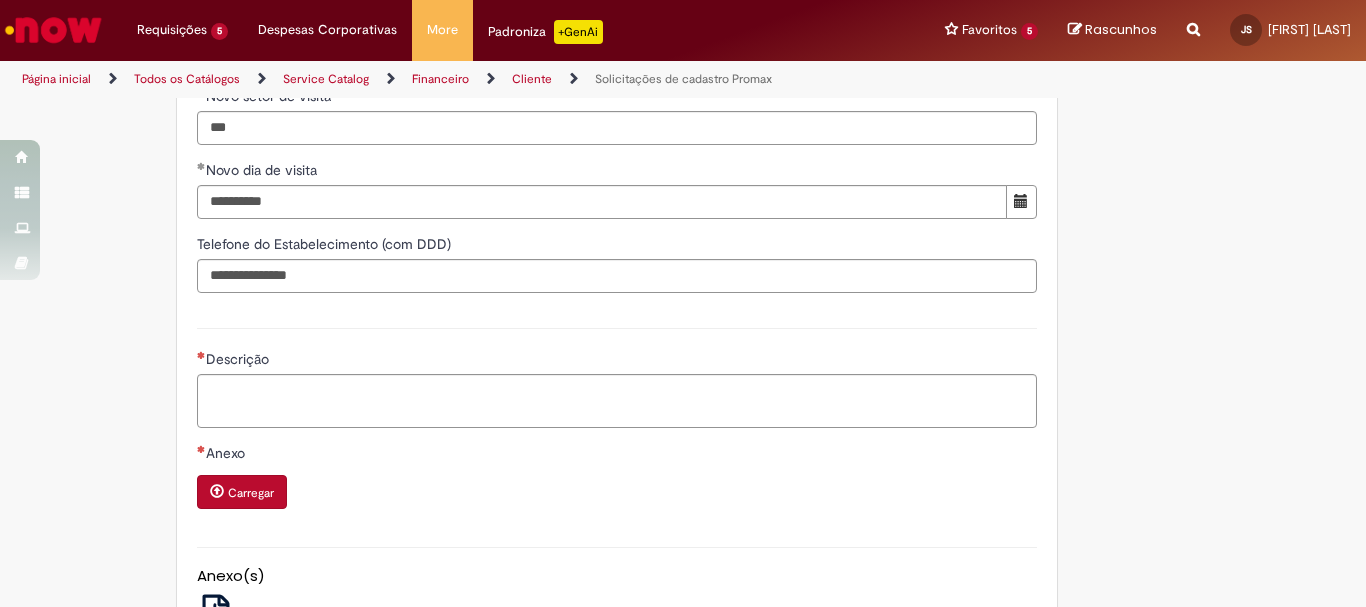 scroll, scrollTop: 1696, scrollLeft: 0, axis: vertical 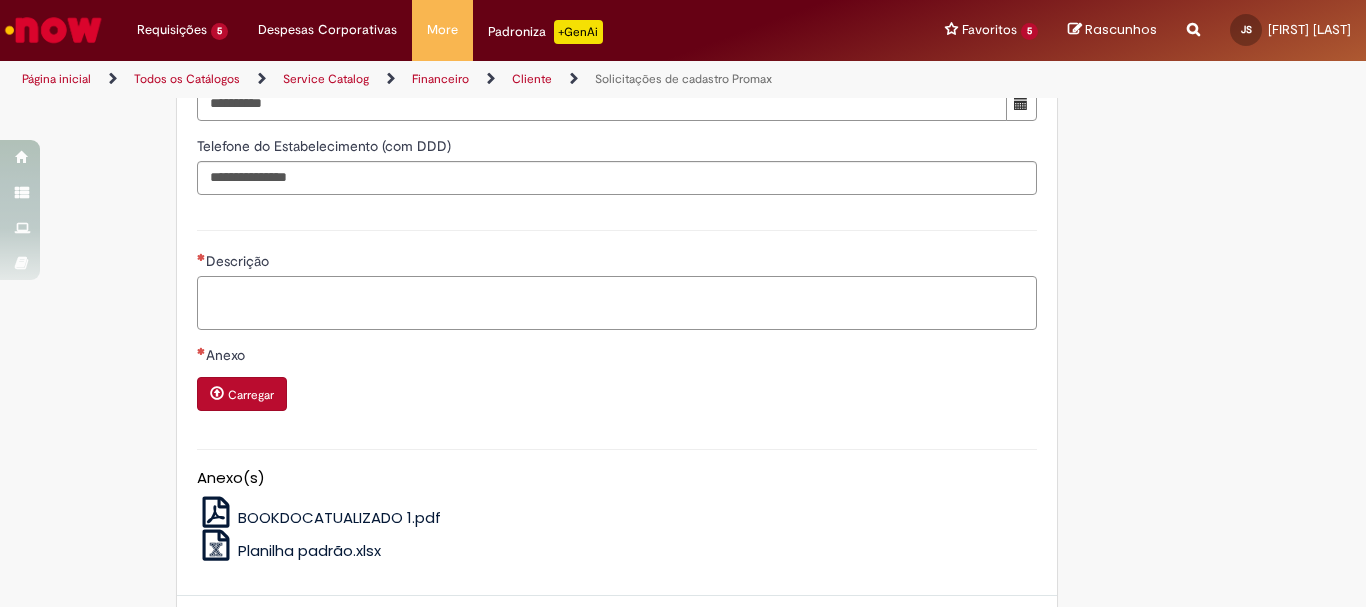 click on "Descrição" at bounding box center [617, 303] 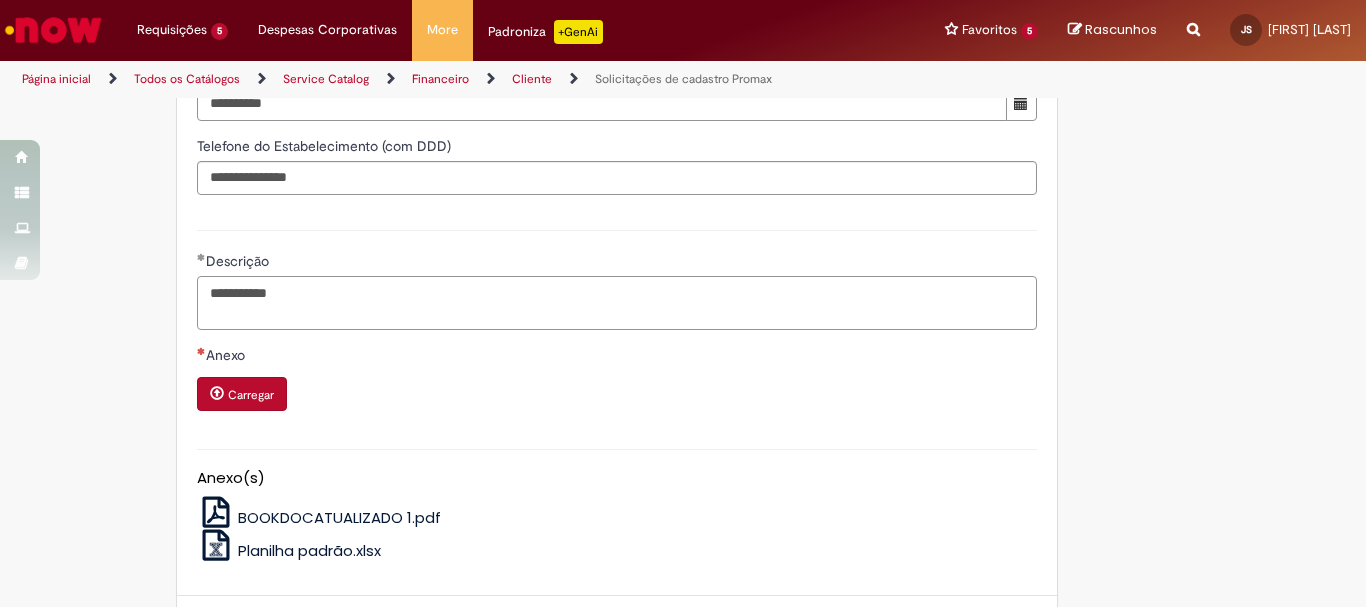 type on "**********" 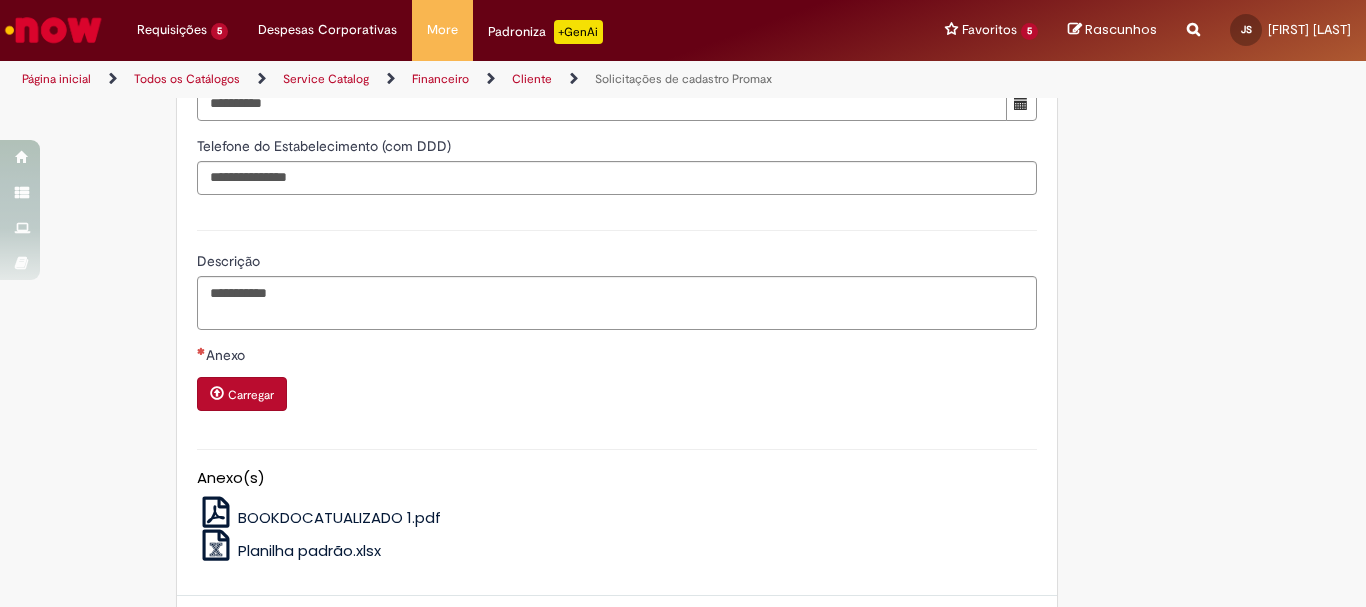 click on "Adicionar a Favoritos
Solicitações de cadastro Promax
Oferta exclusiva para bloqueio, desbloqueio, reativação e transferência de PDVs entre Operações, cadastro manuais de CDDS, fábricas e eventos.
📌 Em anexo, você encontra o nosso  Book de Documentos  com as orientações necessárias. Acesse também nosso SharePoint: 🔗  https://anheuserbuschinbev.sharepoint.com/sites/ComunicacaoOTC E-mail de contato:   [EMAIL]
⚠️  Importante: As solicitações de  atualização de dados ou documentos  devem ser realizadas  exclusivamente pela plataforma Bees Care (Zendesk),  atraves do Link 🔗  https://ab-inbevbr.zendesk.com
📥 Abaixo, você confere o passo a passo de como abrir uma solicitação na plataforma.
SAP Interim Country Code ** Favorecido" at bounding box center (683, -451) 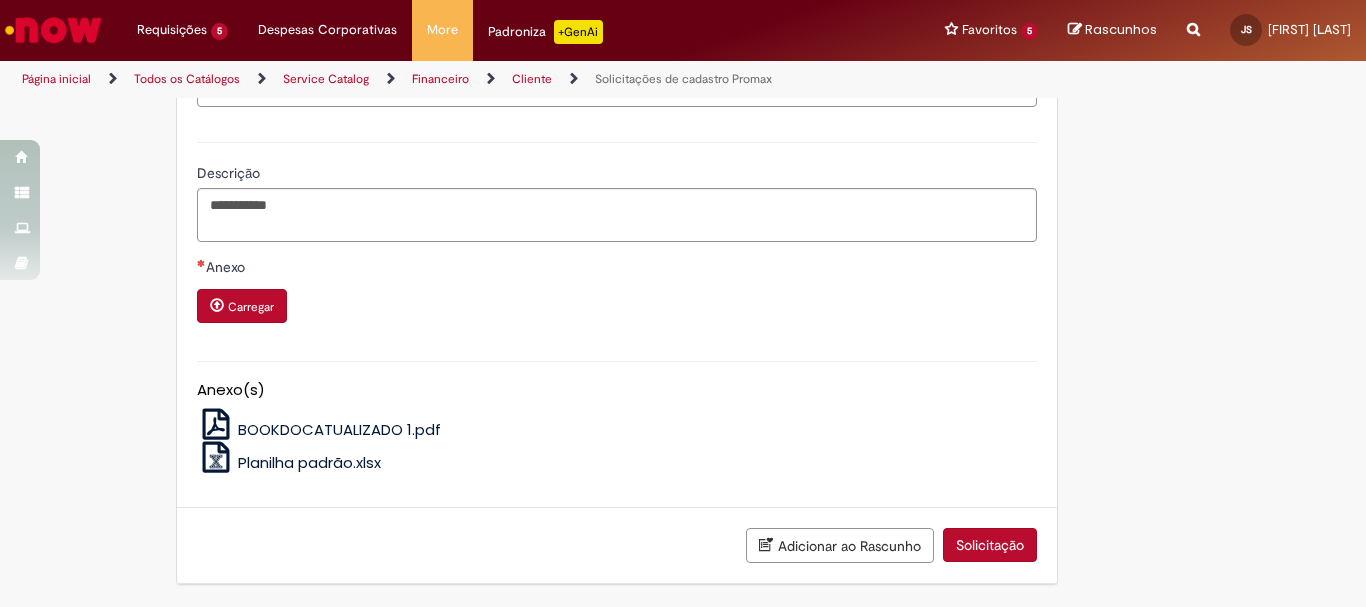 click on "Carregar" at bounding box center (242, 306) 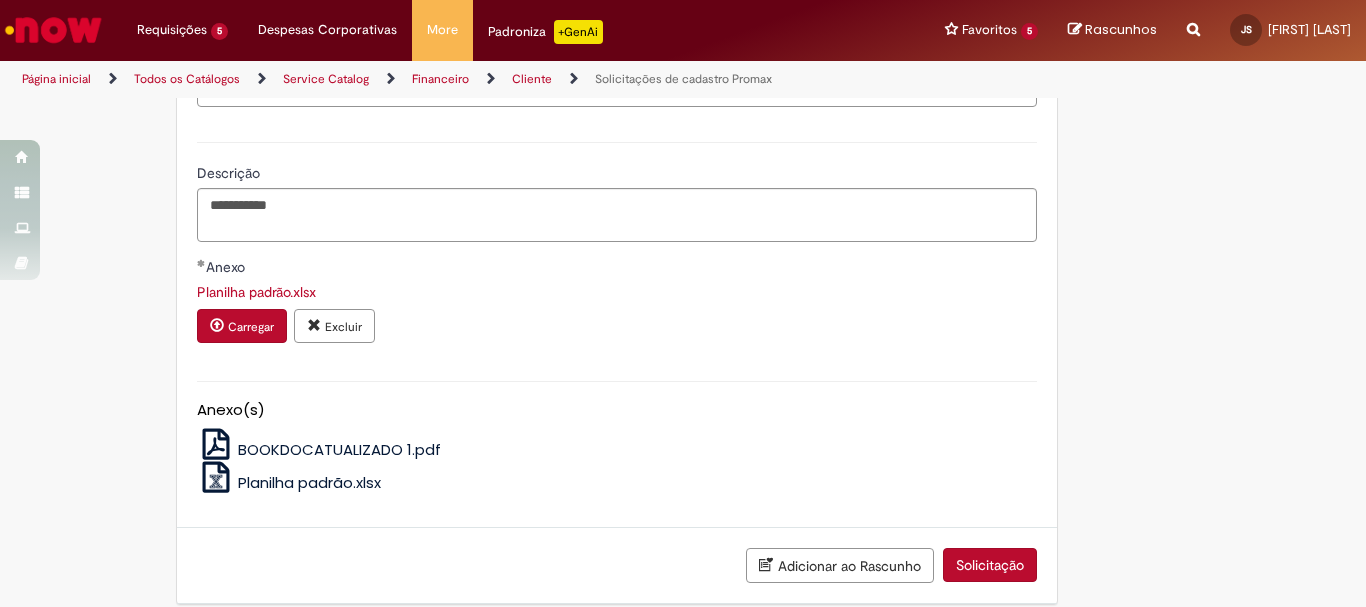 click on "Carregar
Excluir" at bounding box center [617, 328] 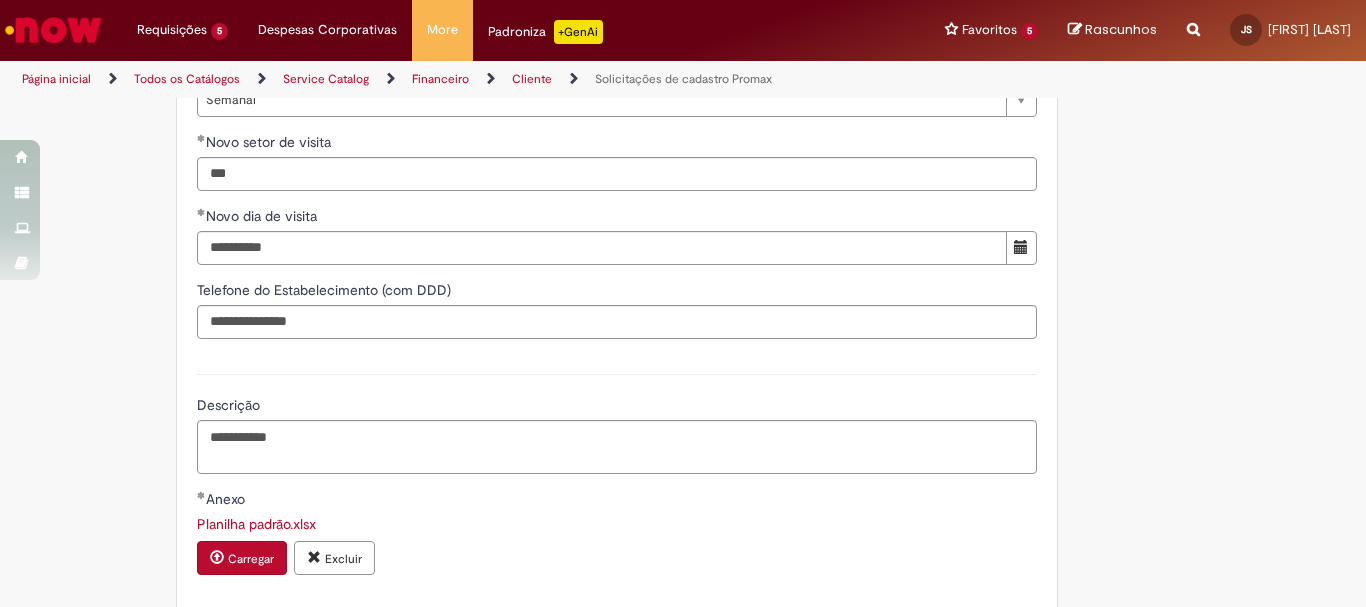 scroll, scrollTop: 1804, scrollLeft: 0, axis: vertical 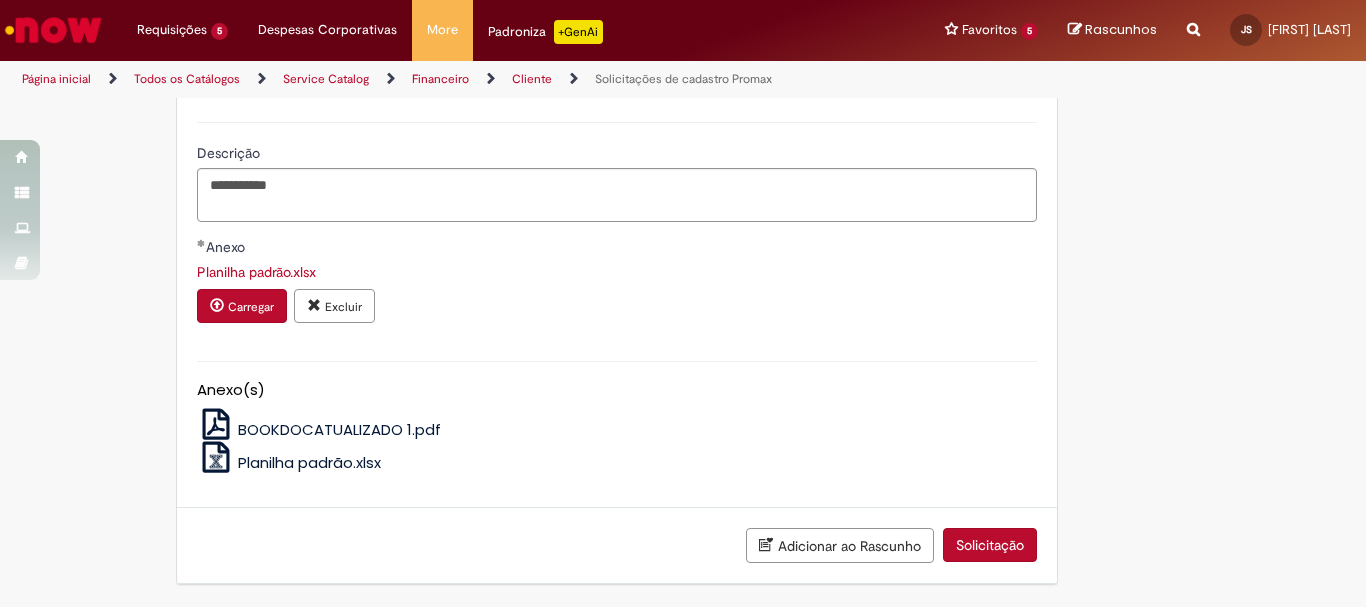 click on "Solicitação" at bounding box center [990, 545] 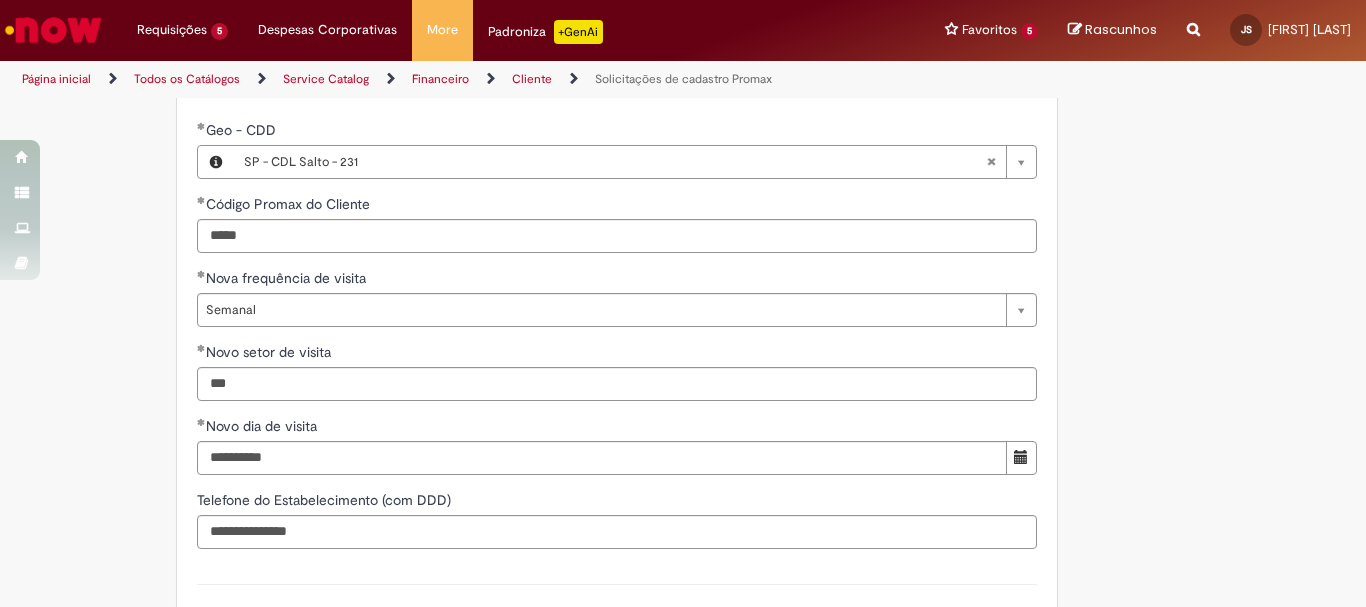 scroll, scrollTop: 1334, scrollLeft: 0, axis: vertical 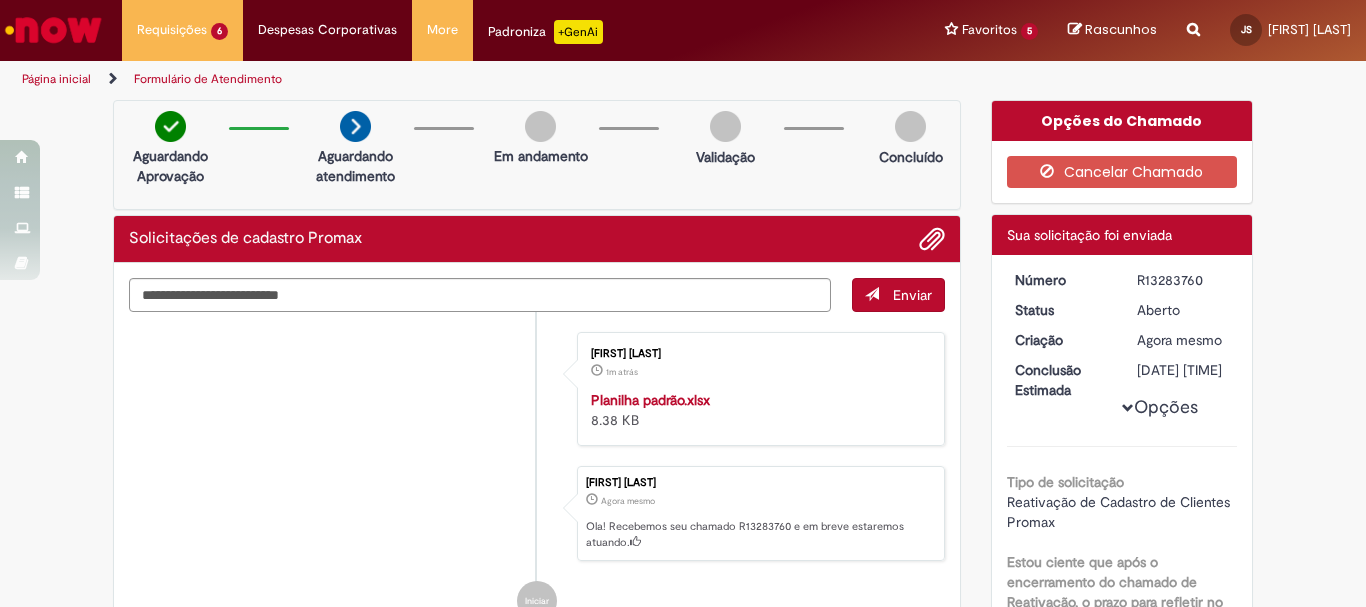 click on "R13283760" at bounding box center (1183, 280) 